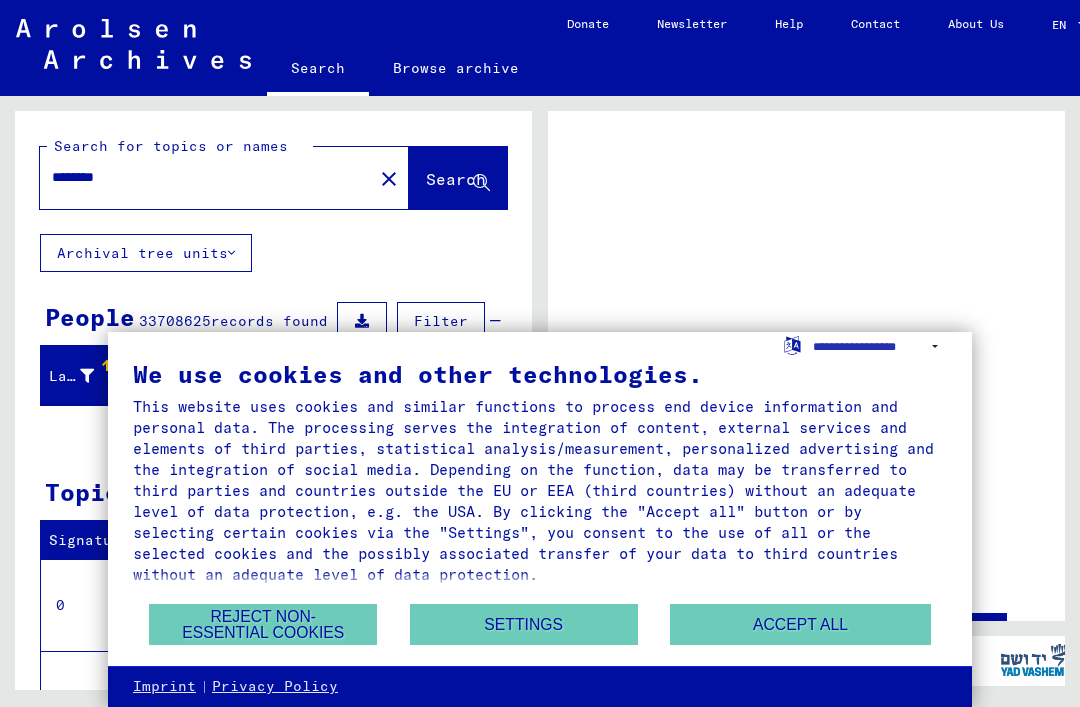 scroll, scrollTop: 0, scrollLeft: 0, axis: both 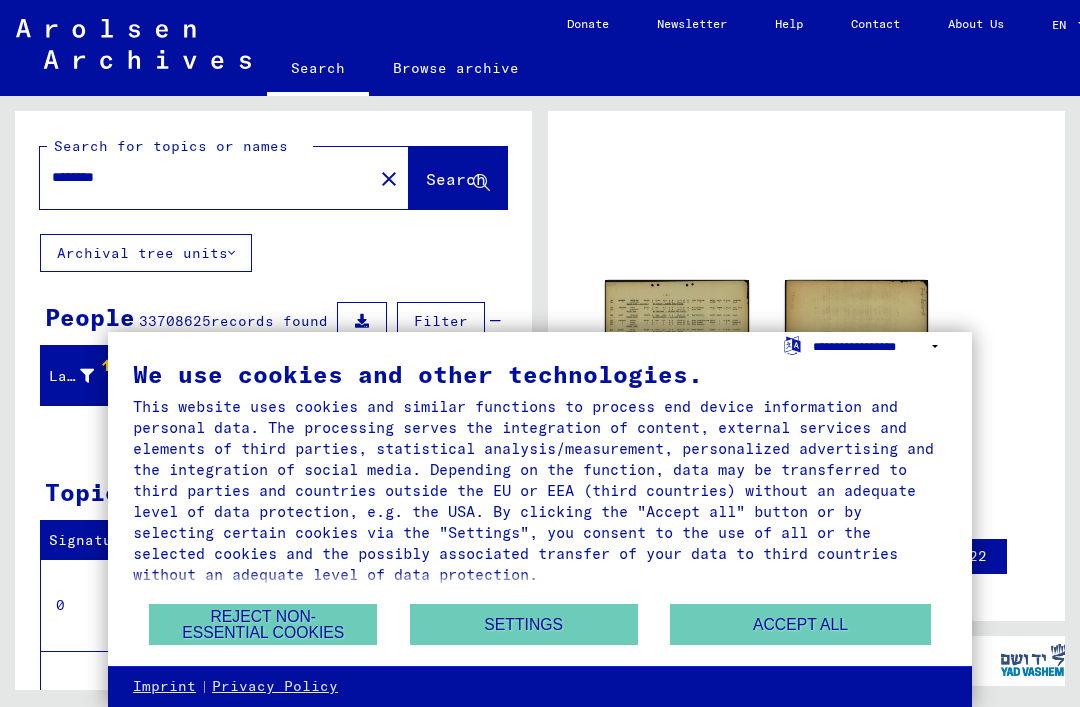 click on "**********" at bounding box center (880, 346) 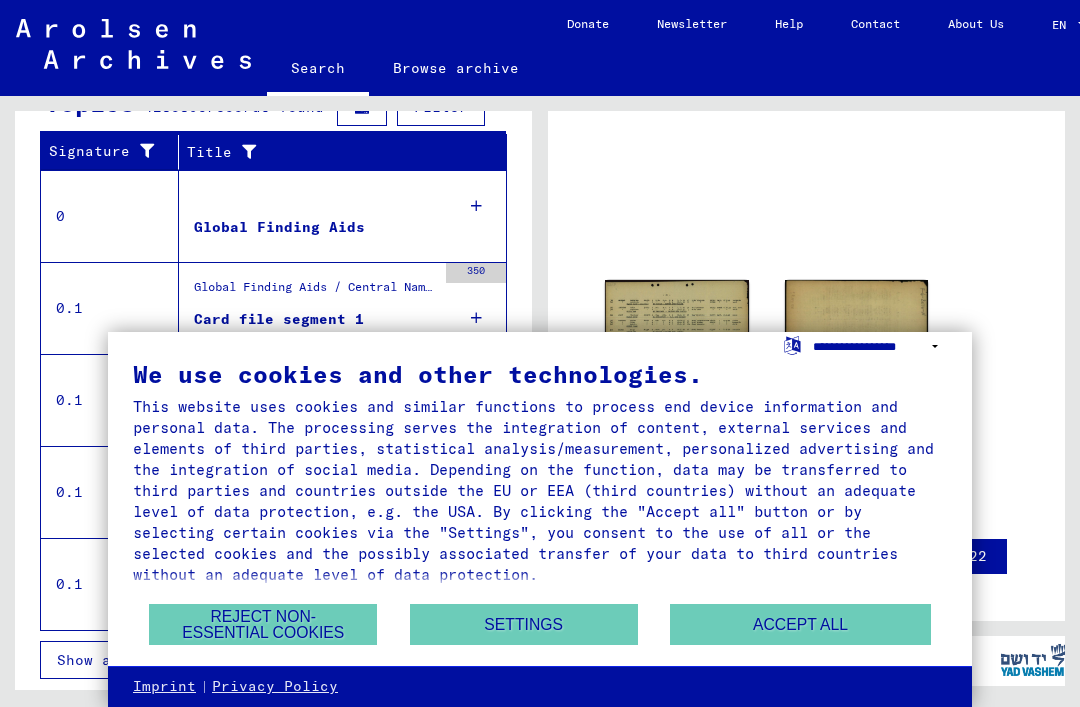 scroll, scrollTop: 515, scrollLeft: 0, axis: vertical 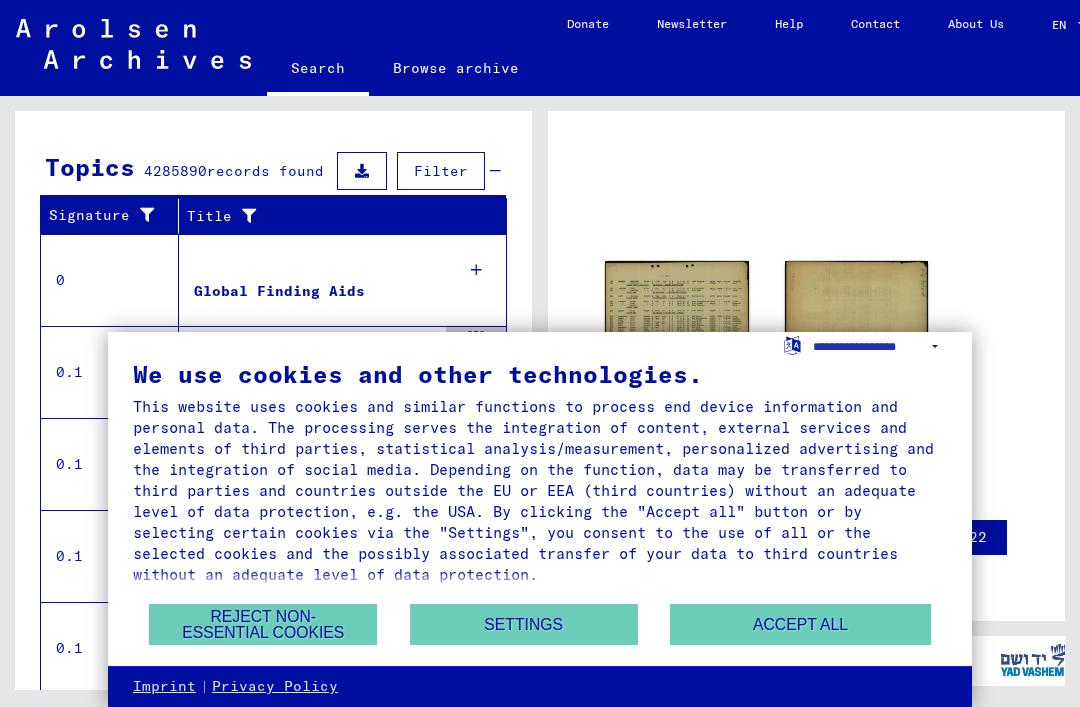 click on "Accept all" at bounding box center (800, 624) 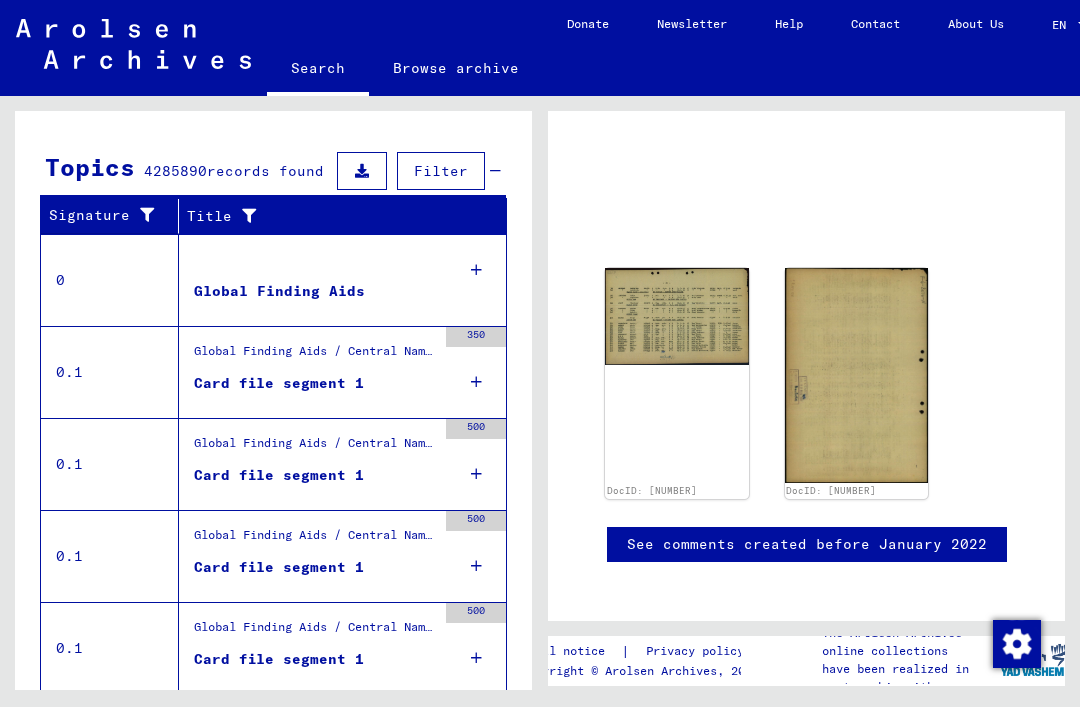 scroll, scrollTop: 87, scrollLeft: 0, axis: vertical 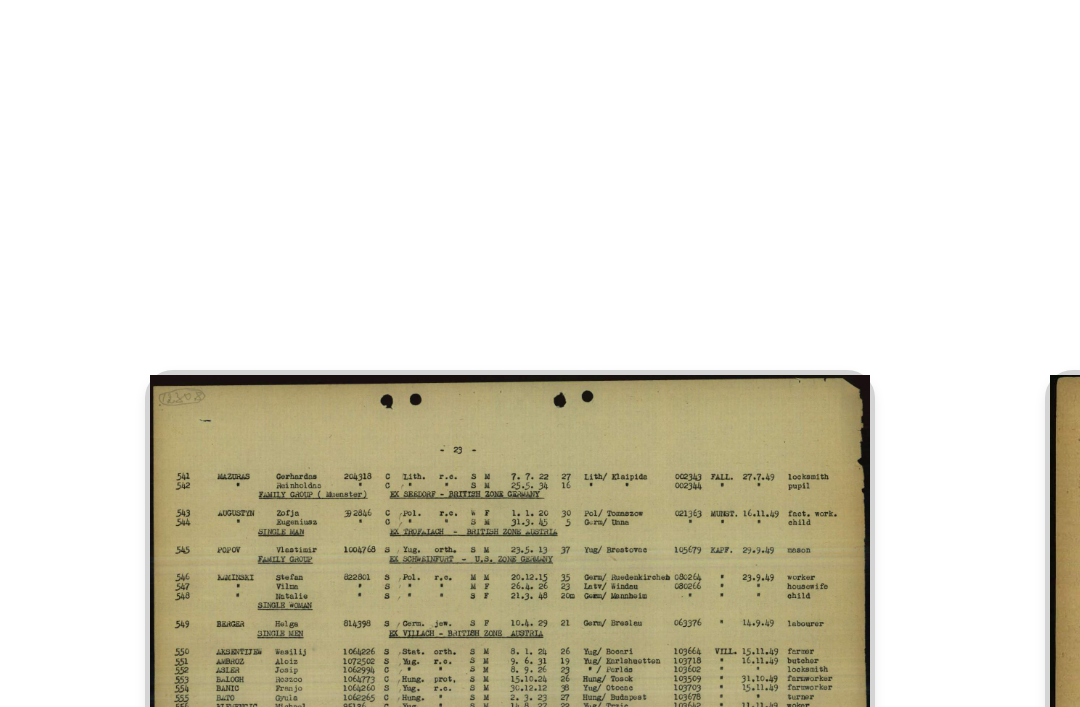 click 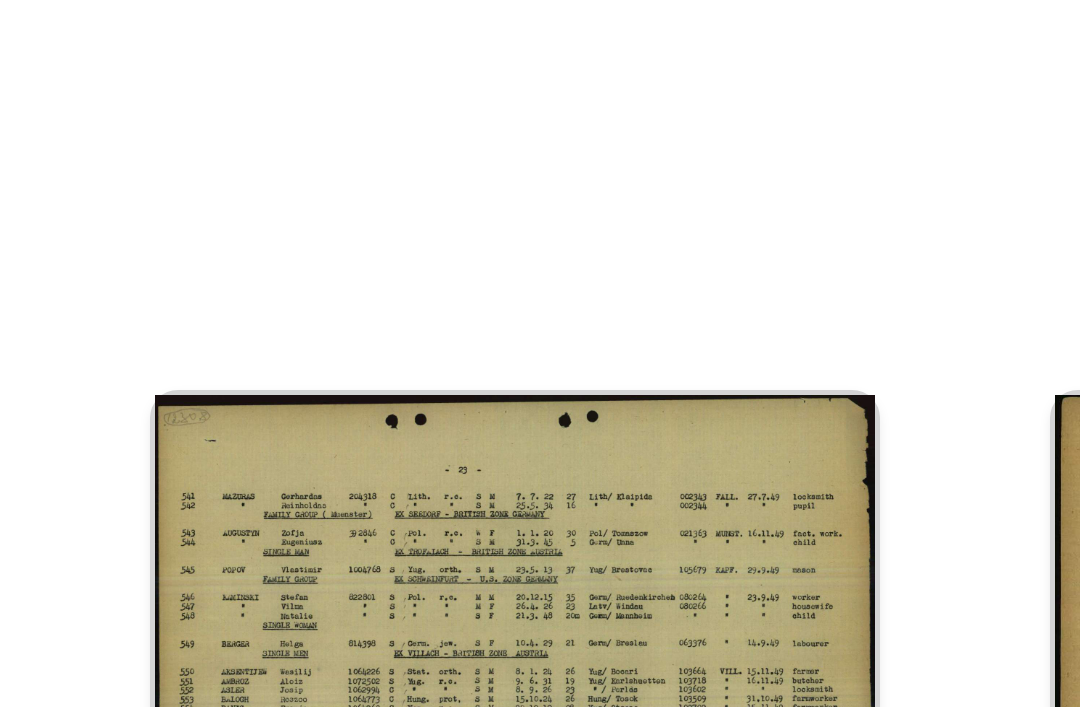 scroll, scrollTop: 36, scrollLeft: 28, axis: both 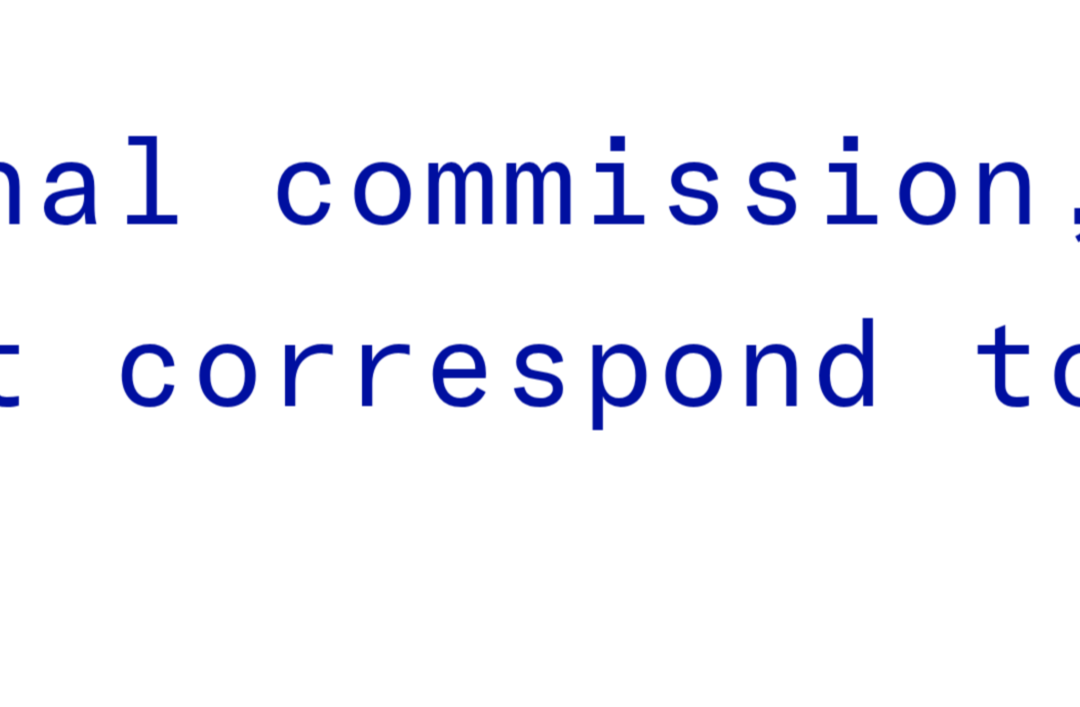 type on "********" 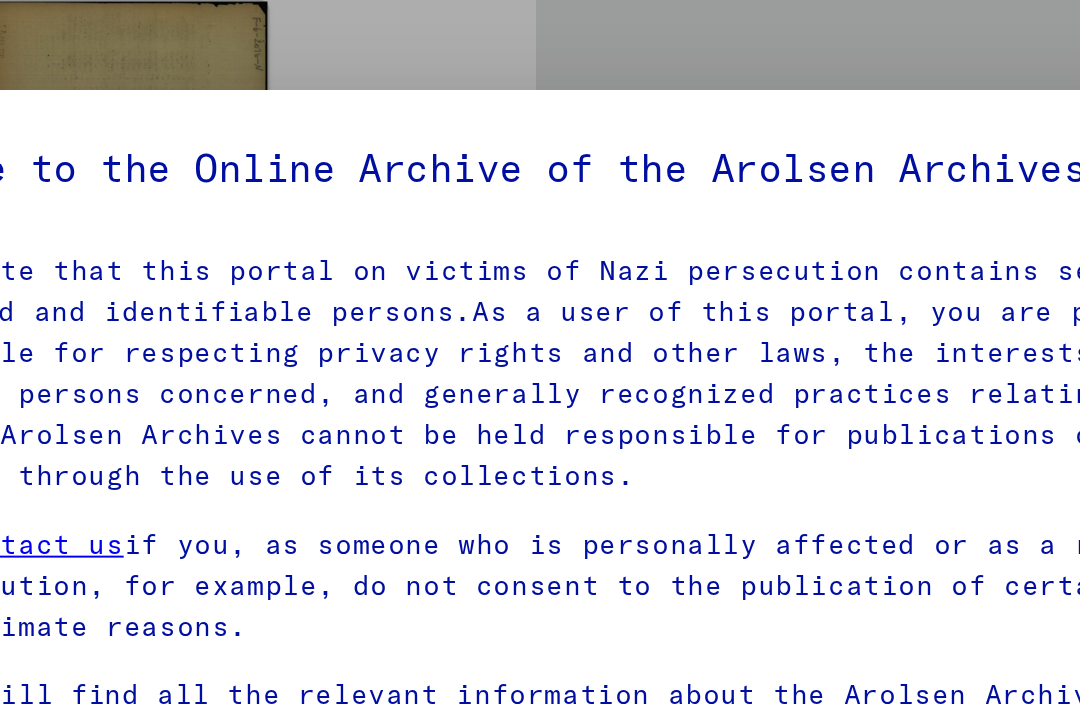 scroll, scrollTop: 84, scrollLeft: 0, axis: vertical 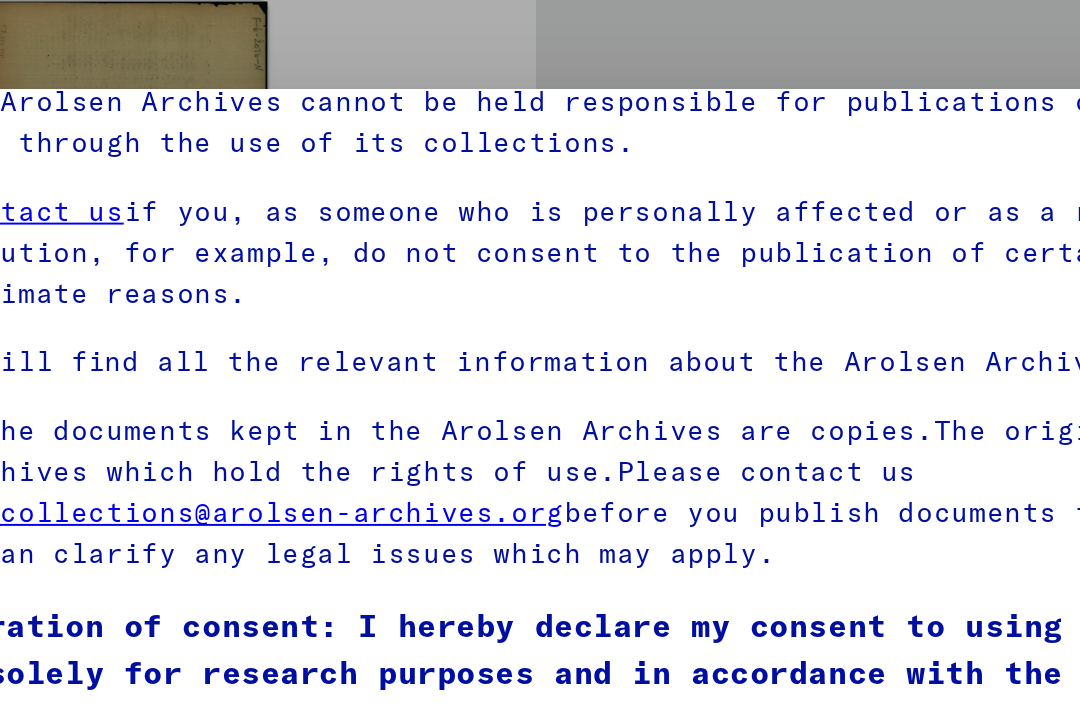 click on "Declaration of consent: I hereby declare my consent to using sensitive personal data solely for research purposes and in accordance with the applicable national laws and regulations. I understand that a violation of these laws and/or regulations can result in criminal proceedings." at bounding box center [552, 469] 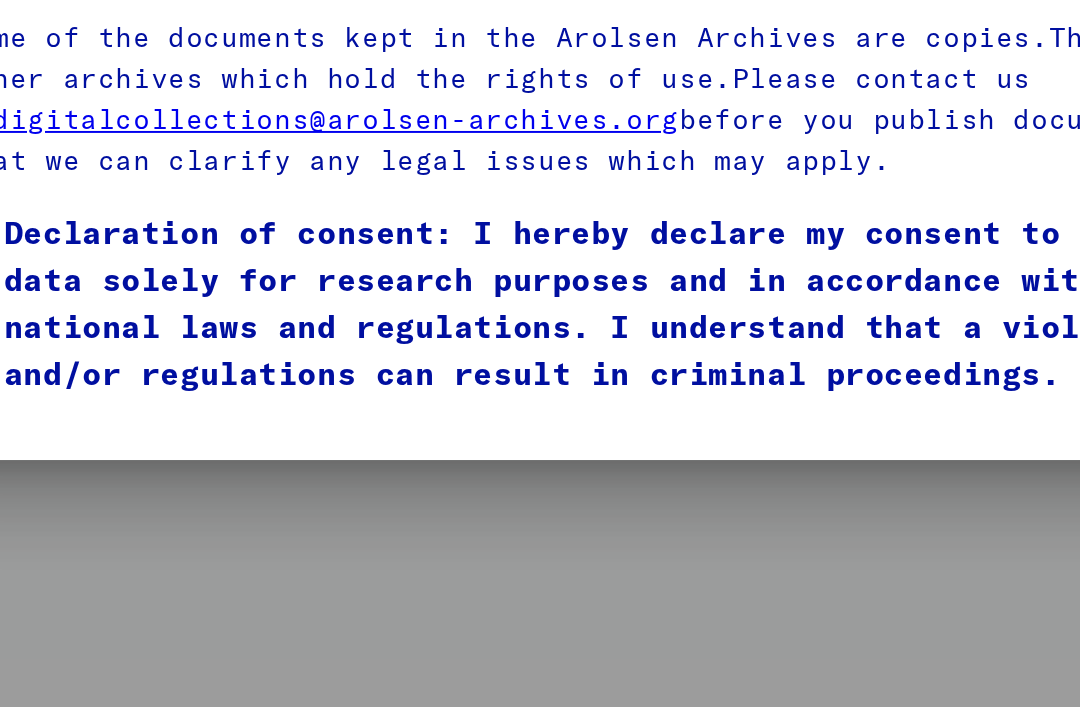 scroll, scrollTop: 84, scrollLeft: 0, axis: vertical 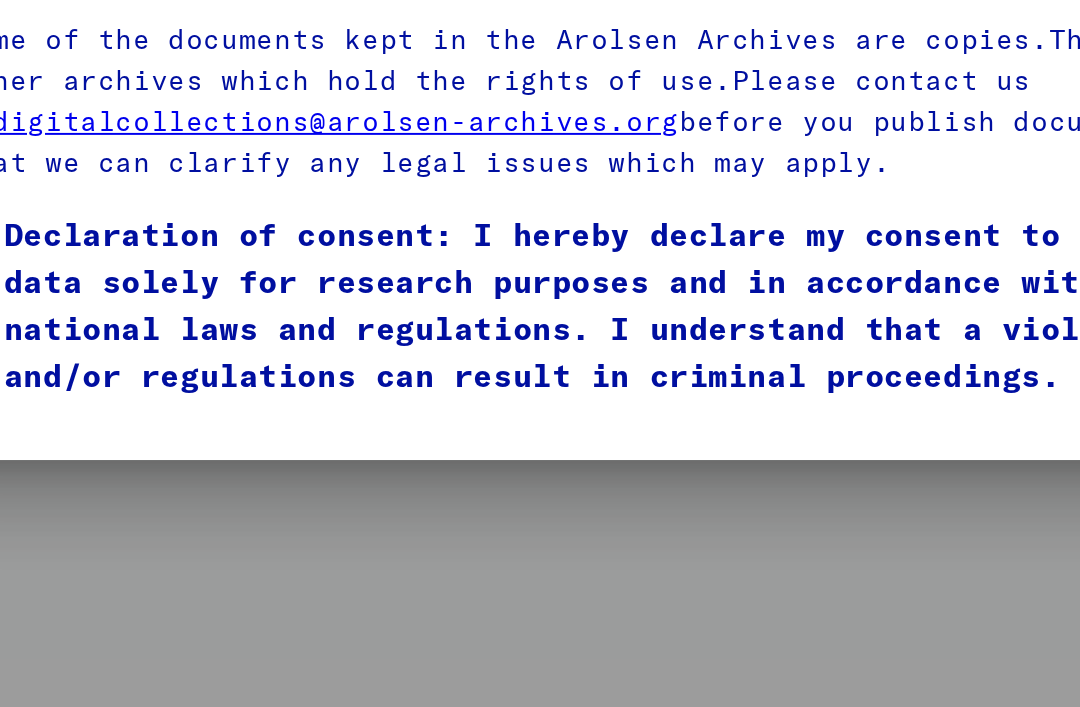 click on "I agree" at bounding box center [180, 546] 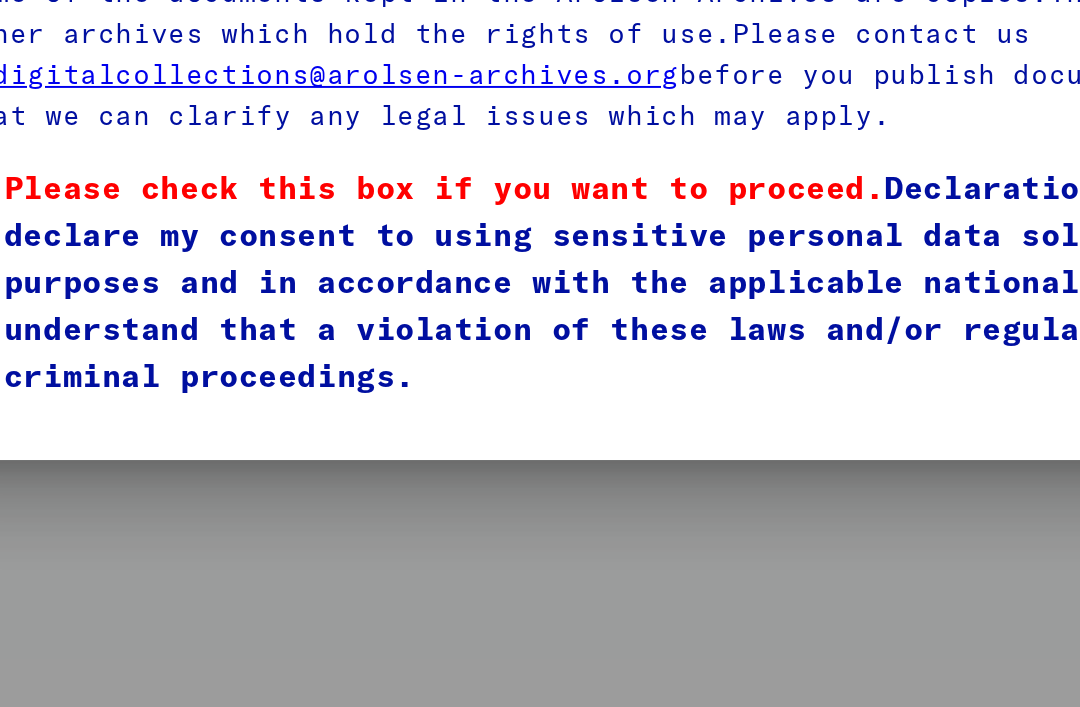 scroll, scrollTop: 108, scrollLeft: 0, axis: vertical 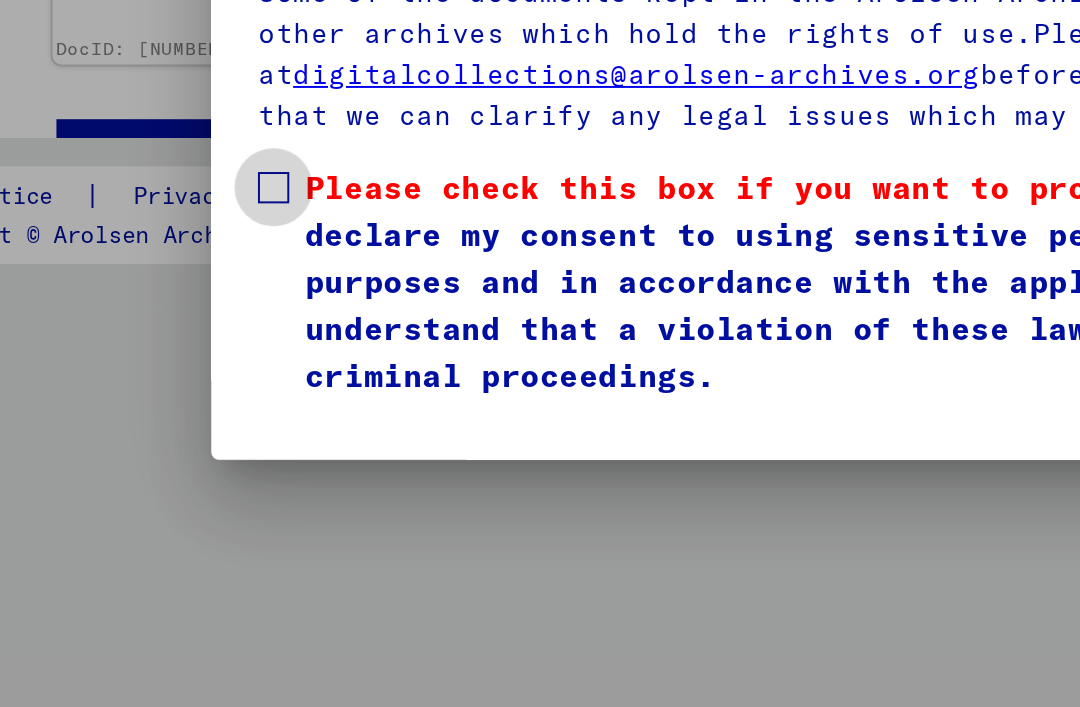 click at bounding box center (140, 409) 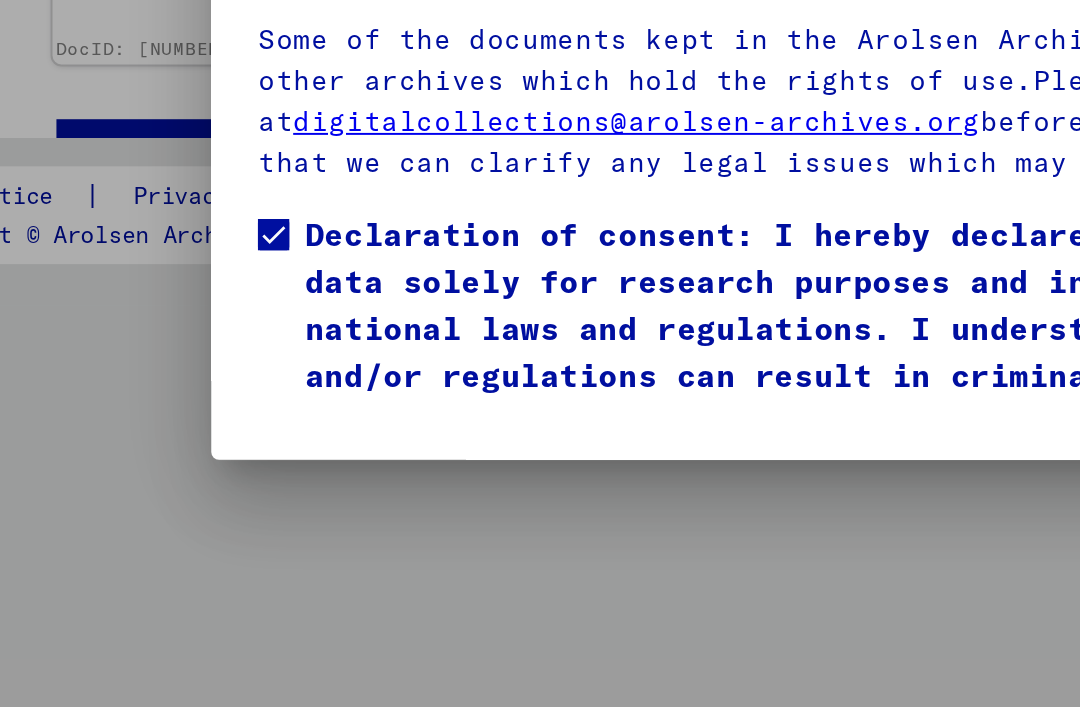 click on "I agree" at bounding box center (180, 546) 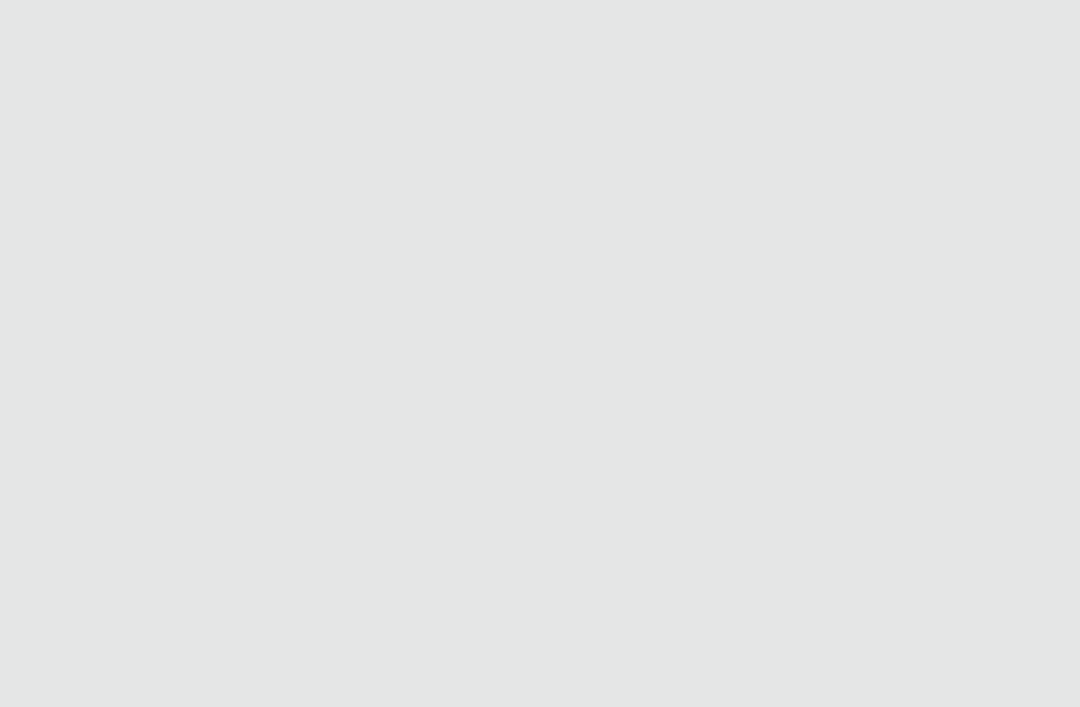 scroll, scrollTop: 0, scrollLeft: 0, axis: both 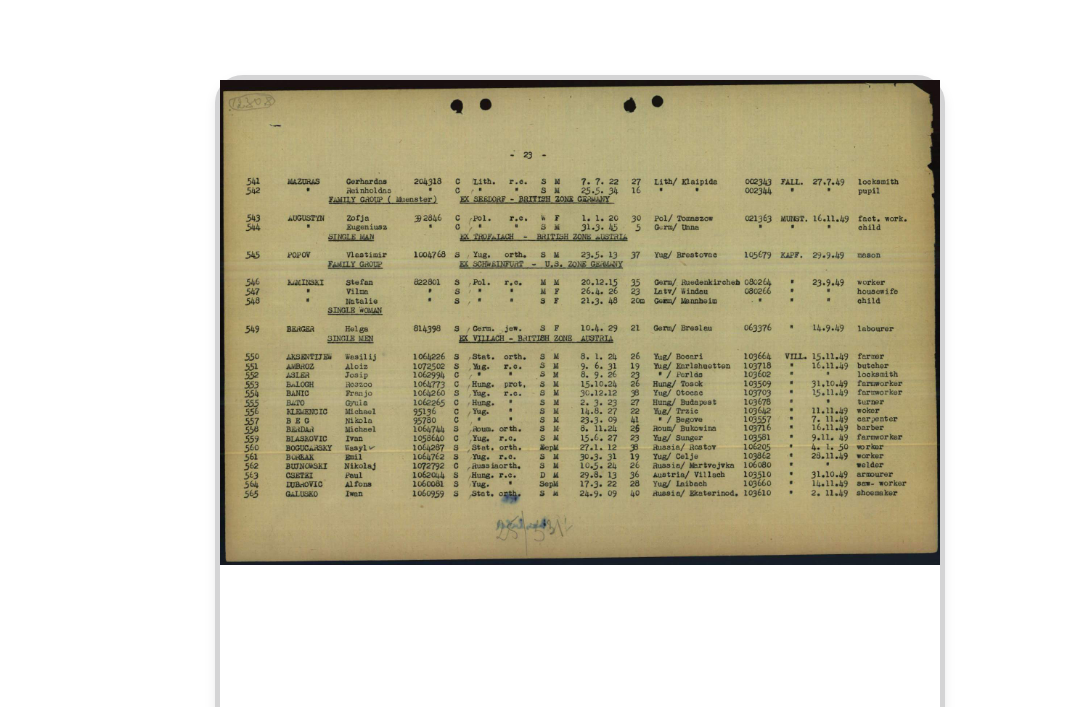 click 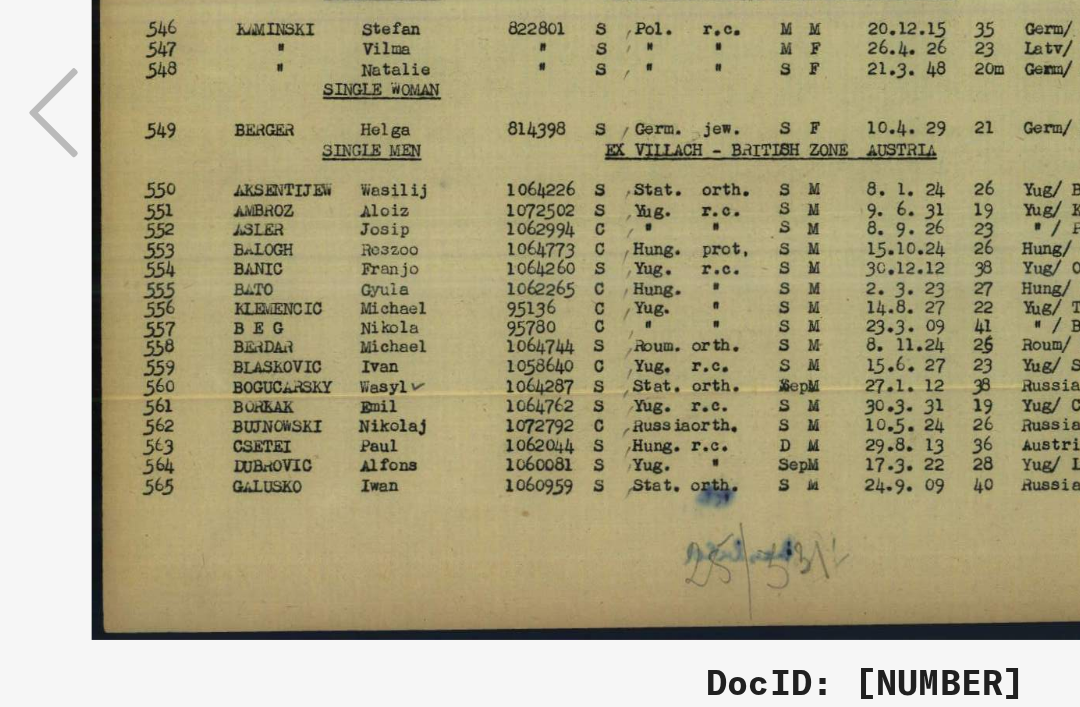 click at bounding box center [540, 303] 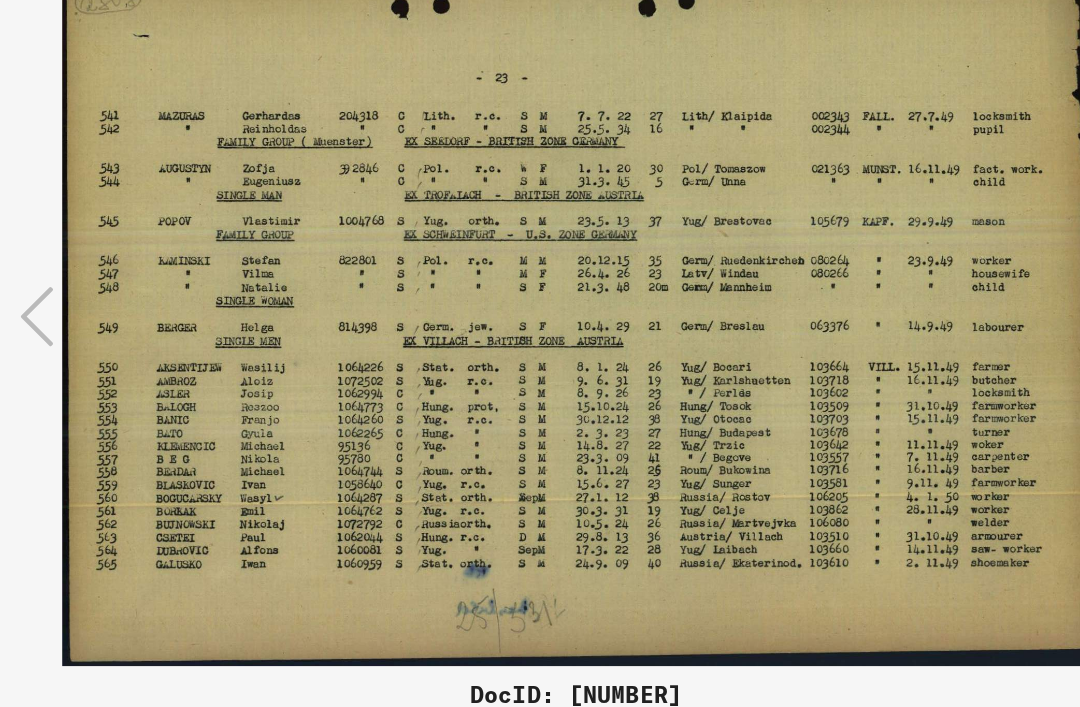 click at bounding box center [540, 303] 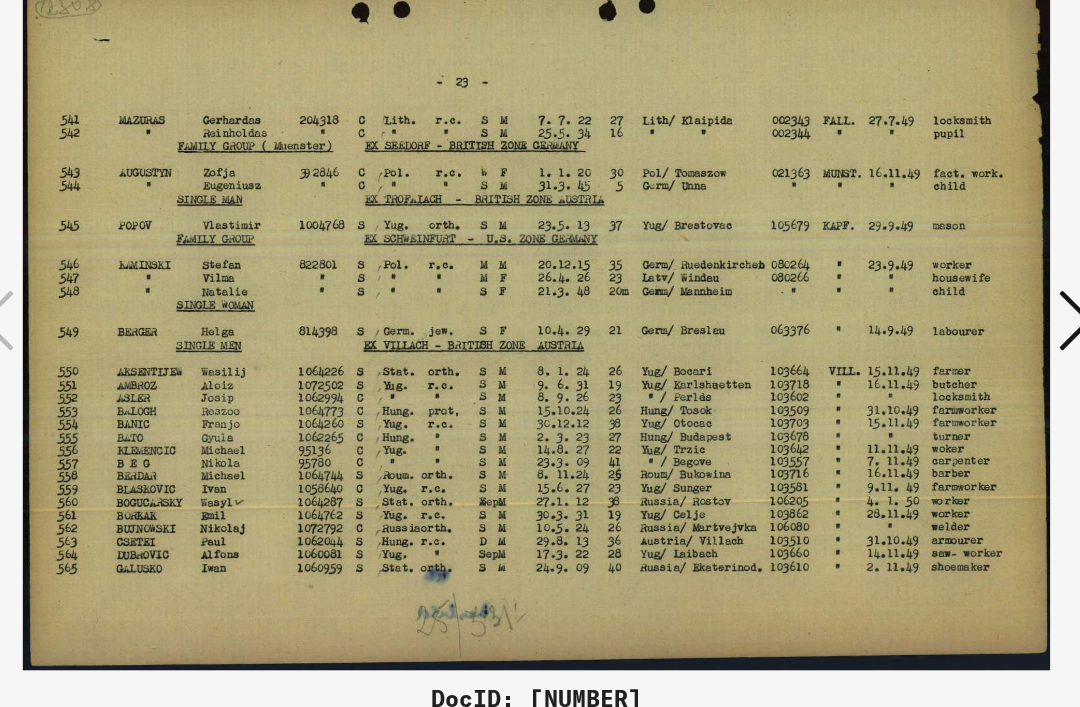 click at bounding box center (540, 303) 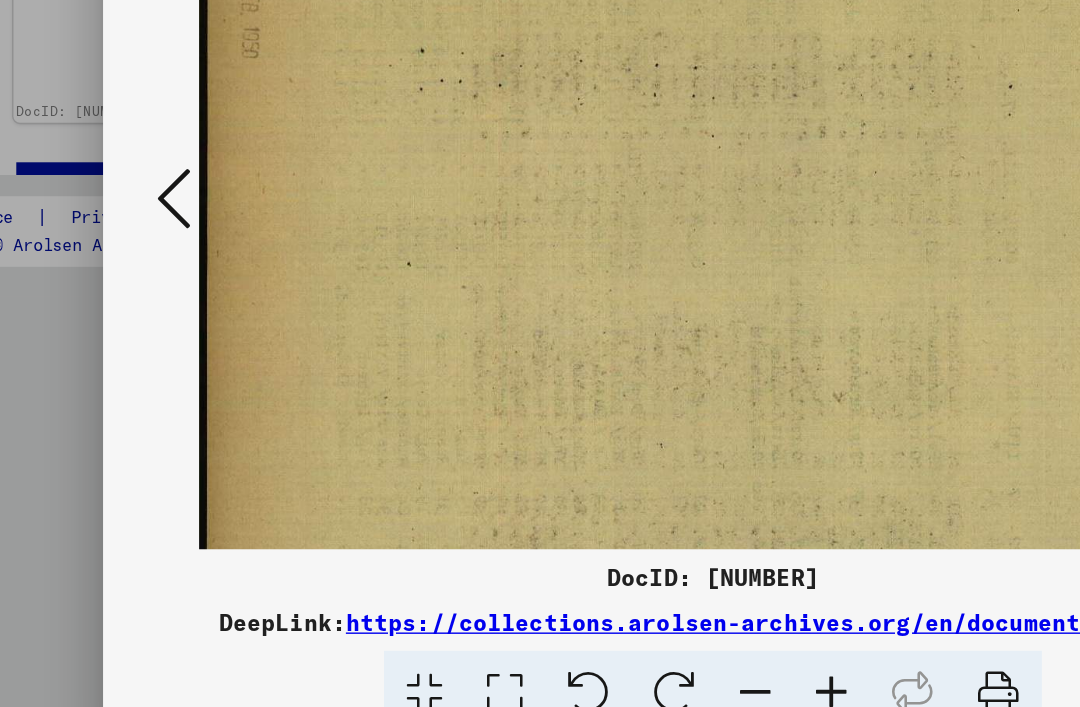 click at bounding box center [158, 303] 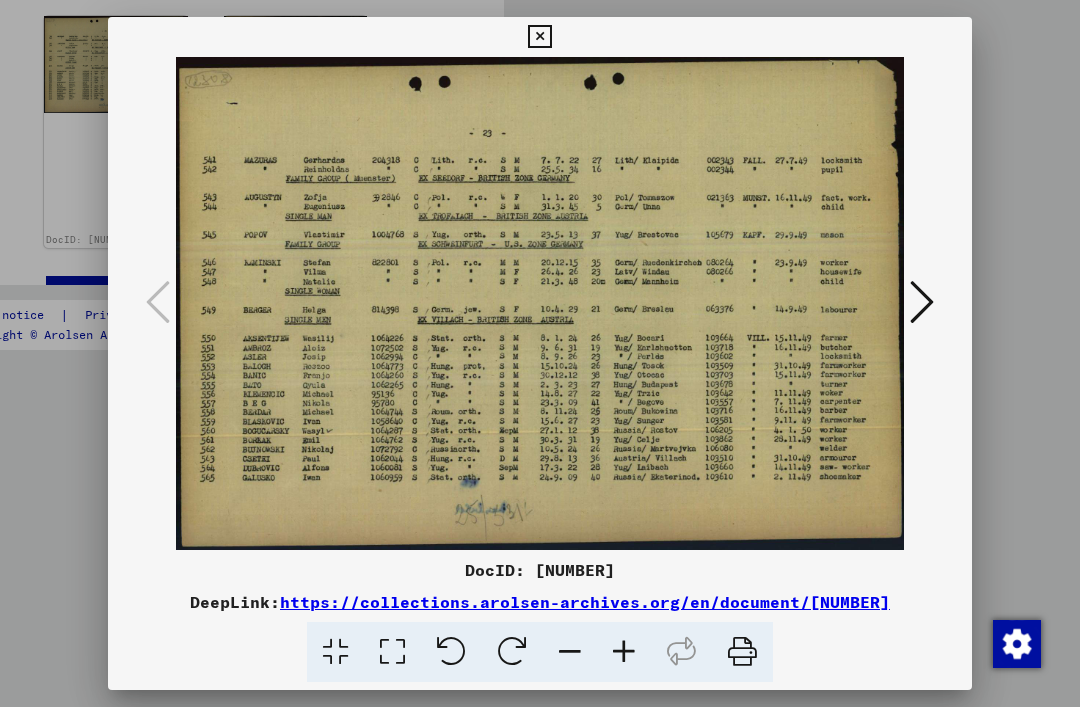 click at bounding box center [539, 37] 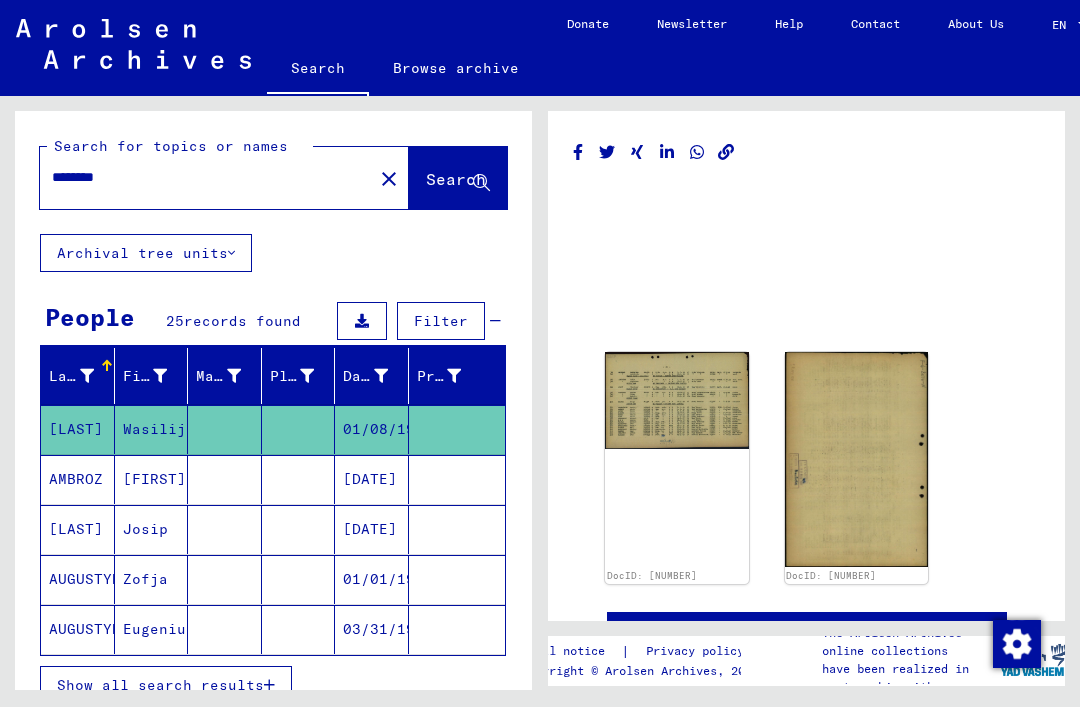 scroll, scrollTop: 0, scrollLeft: 0, axis: both 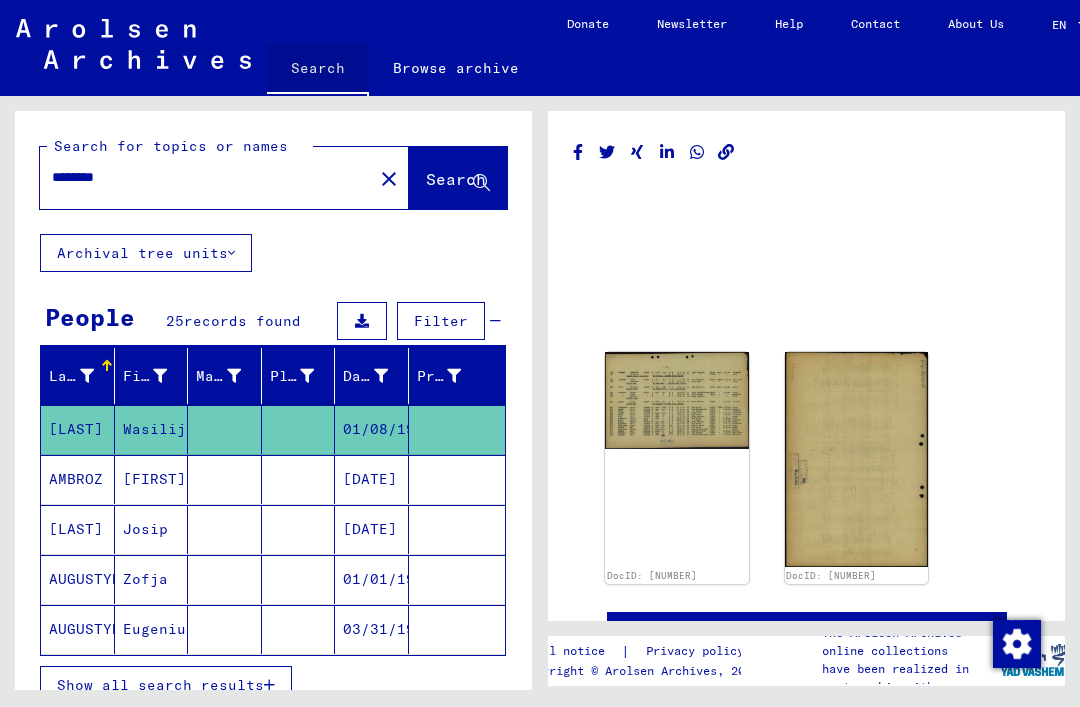 click on "Search" 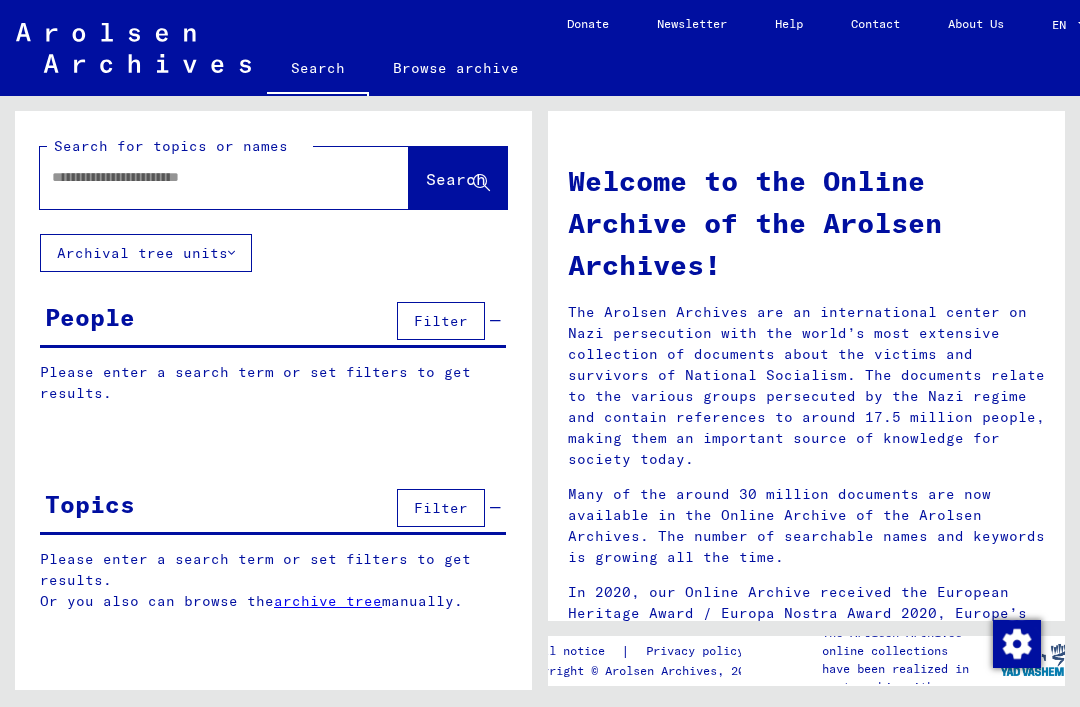 click at bounding box center (200, 177) 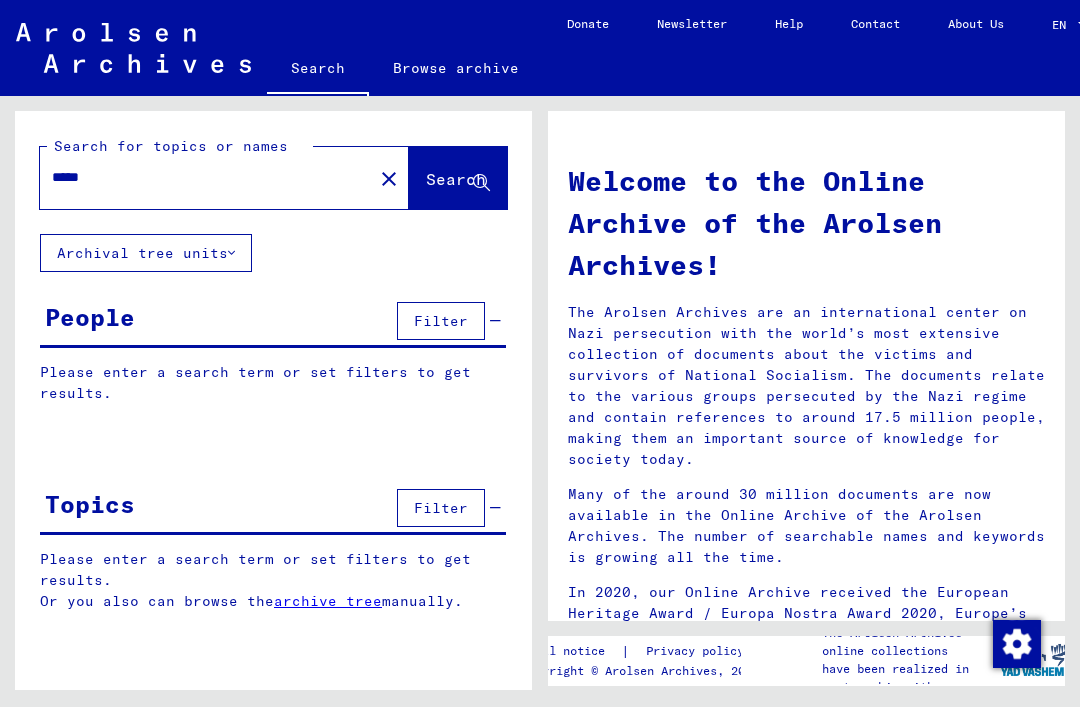 type on "*****" 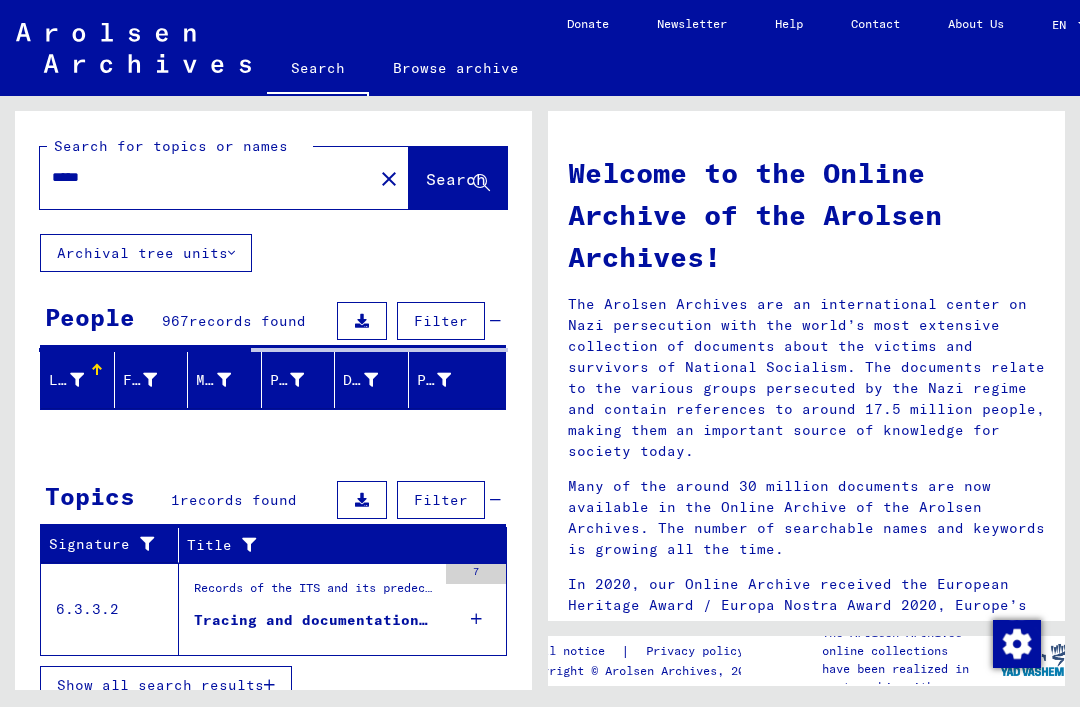 scroll, scrollTop: 6, scrollLeft: 0, axis: vertical 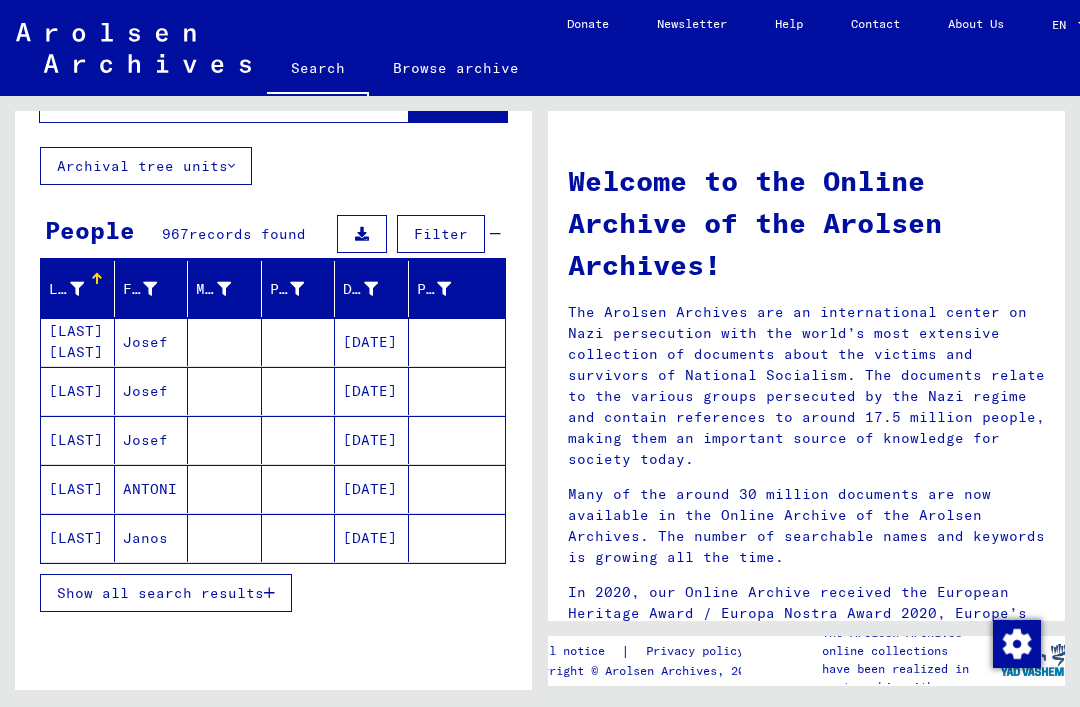 click on "[DATE]" at bounding box center [372, 391] 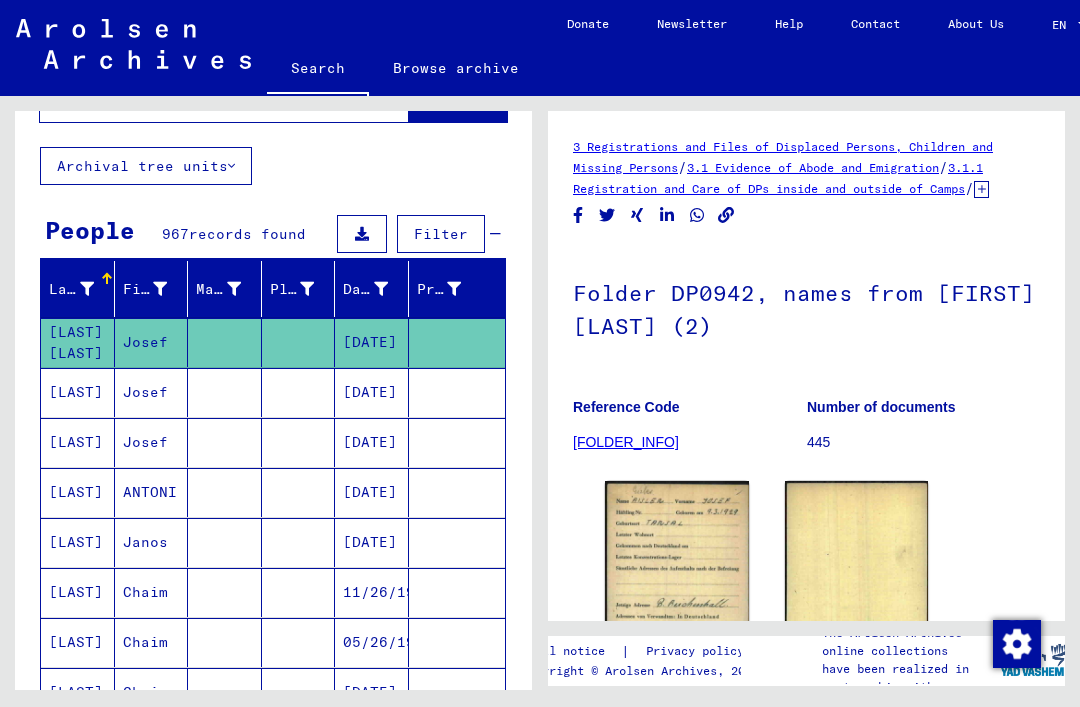 scroll, scrollTop: 0, scrollLeft: 0, axis: both 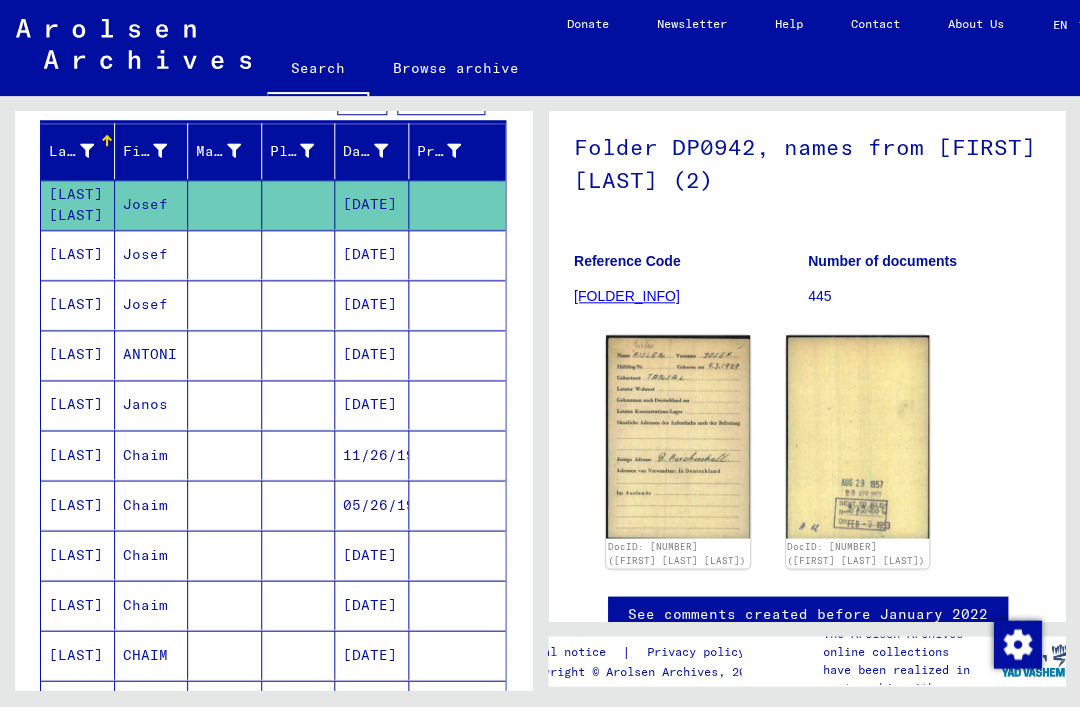 click on "[DATE]" at bounding box center [372, 304] 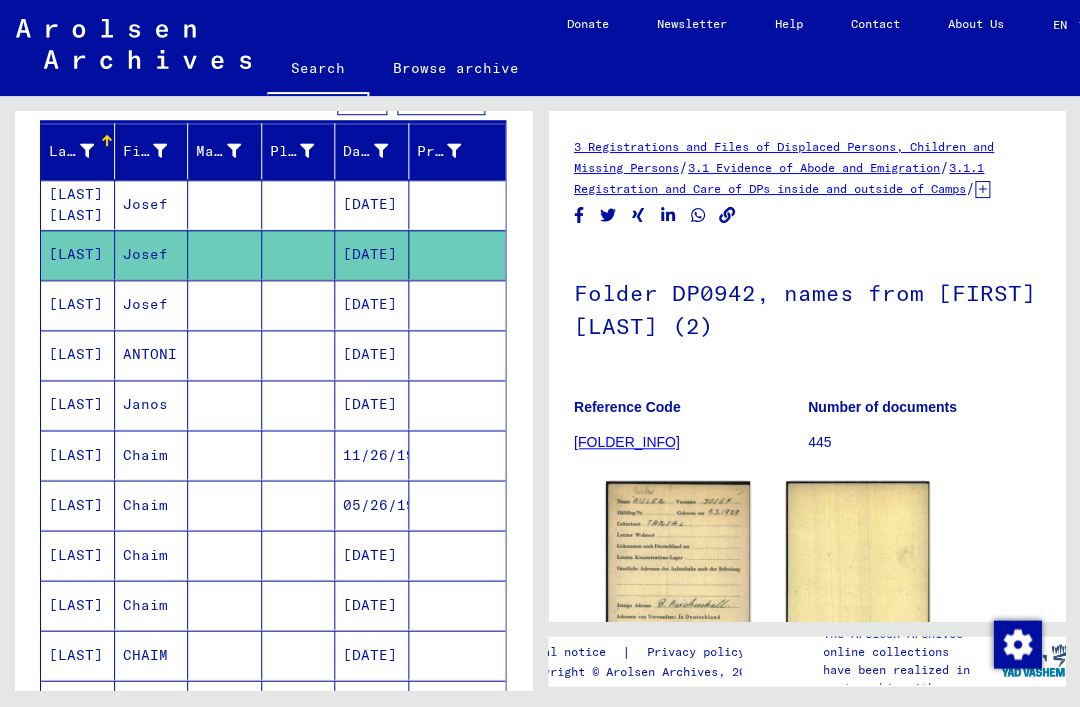 scroll, scrollTop: 0, scrollLeft: 0, axis: both 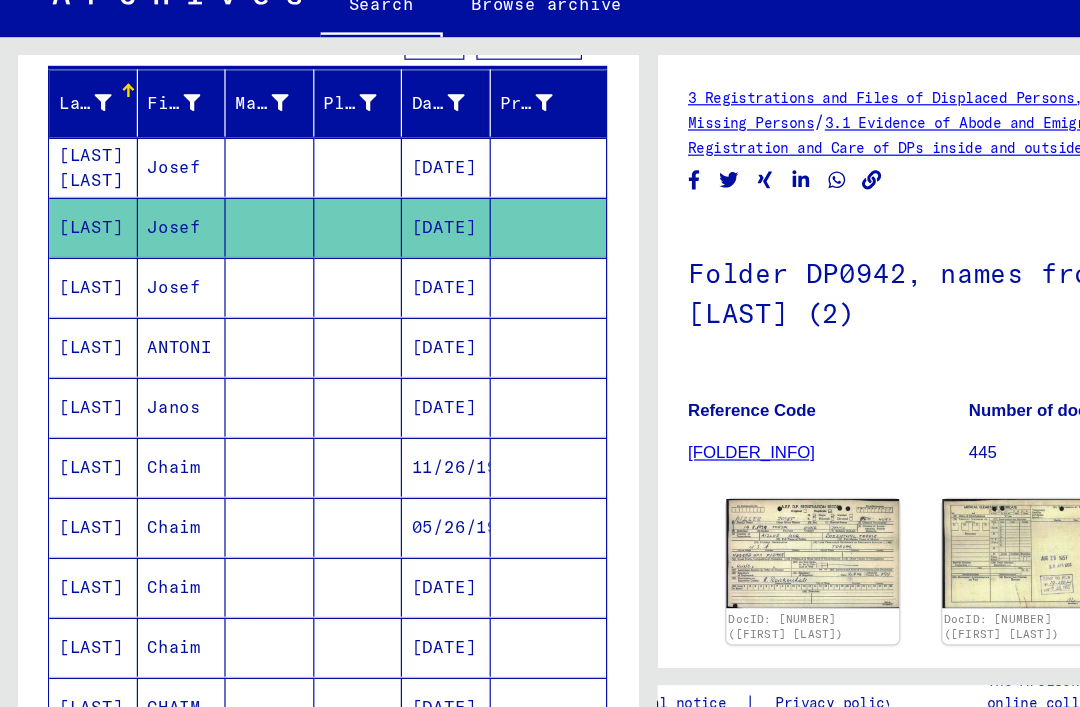click on "[DATE]" at bounding box center [372, 354] 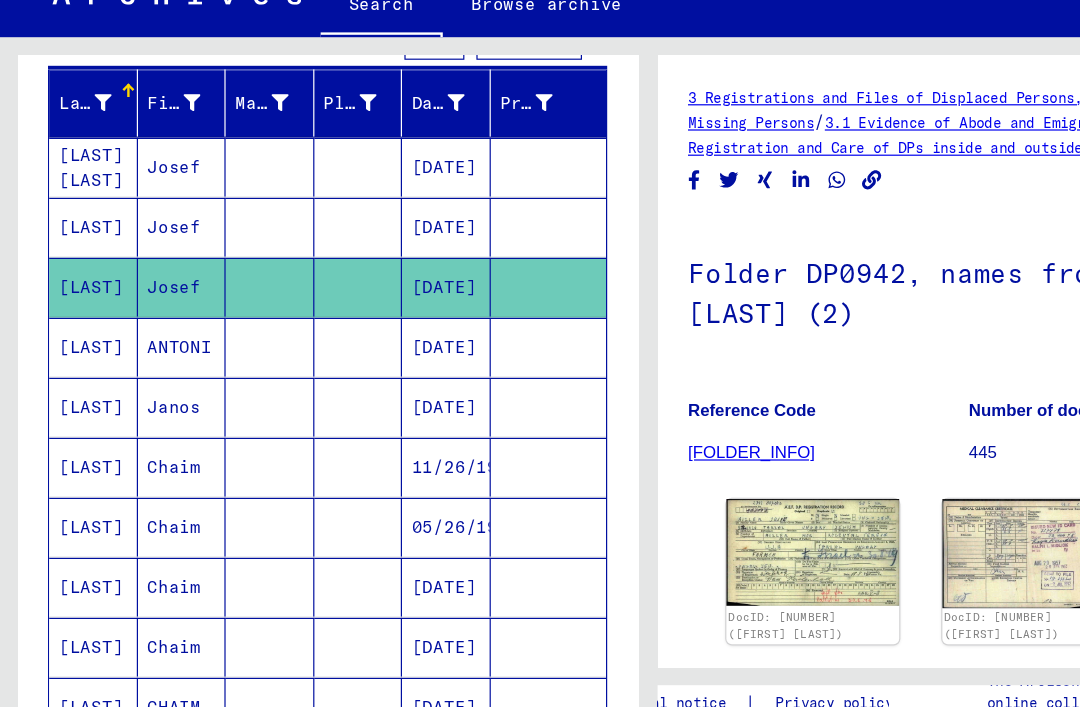 scroll, scrollTop: 0, scrollLeft: 0, axis: both 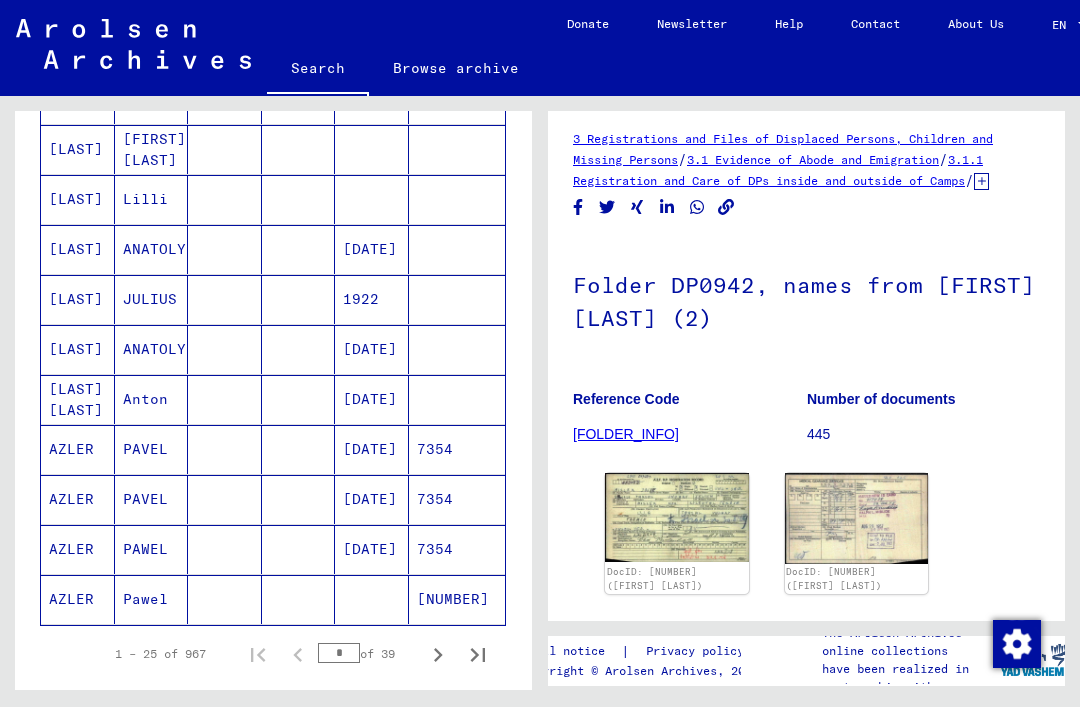 click on "[LAST]" at bounding box center (78, 349) 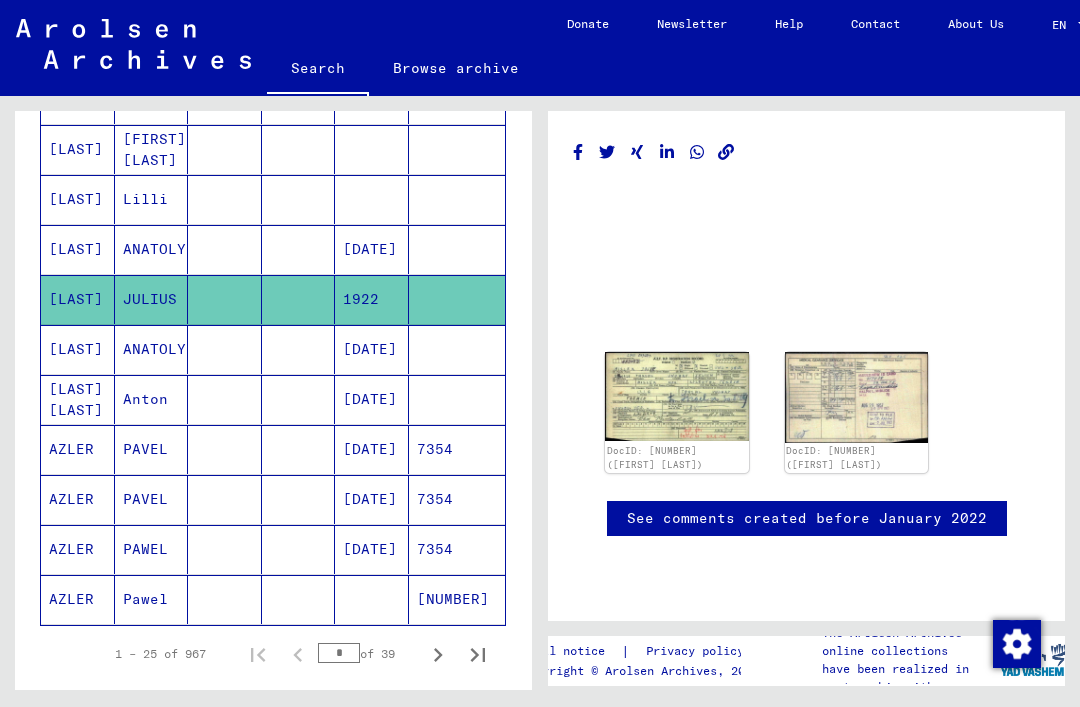 click 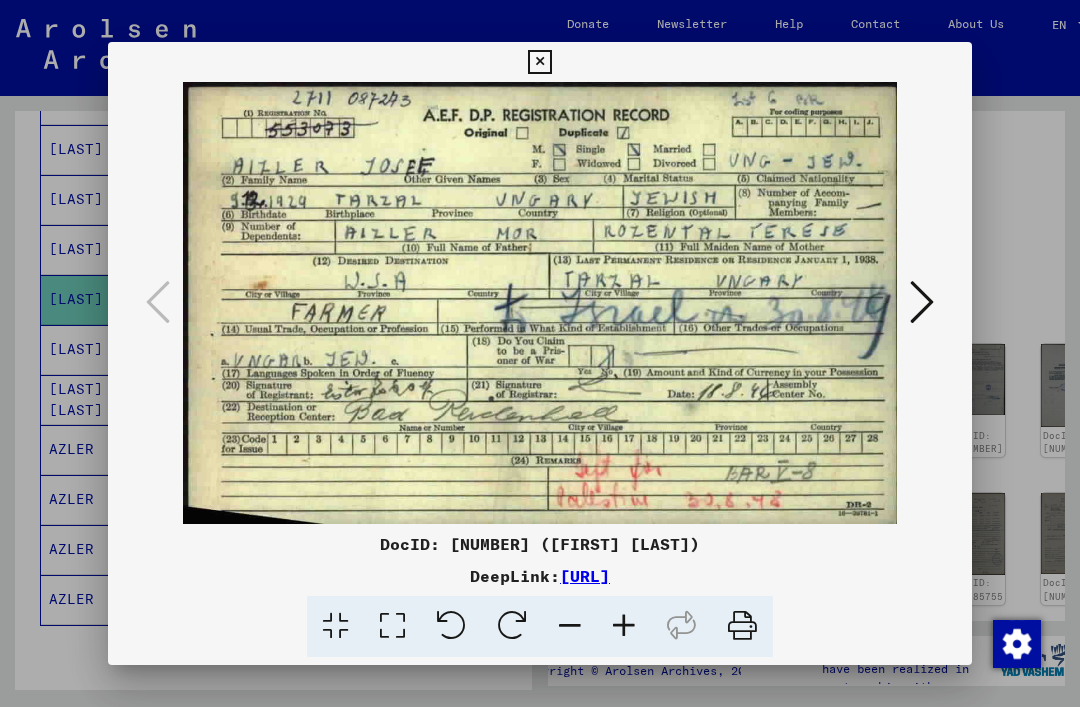 click at bounding box center [539, 62] 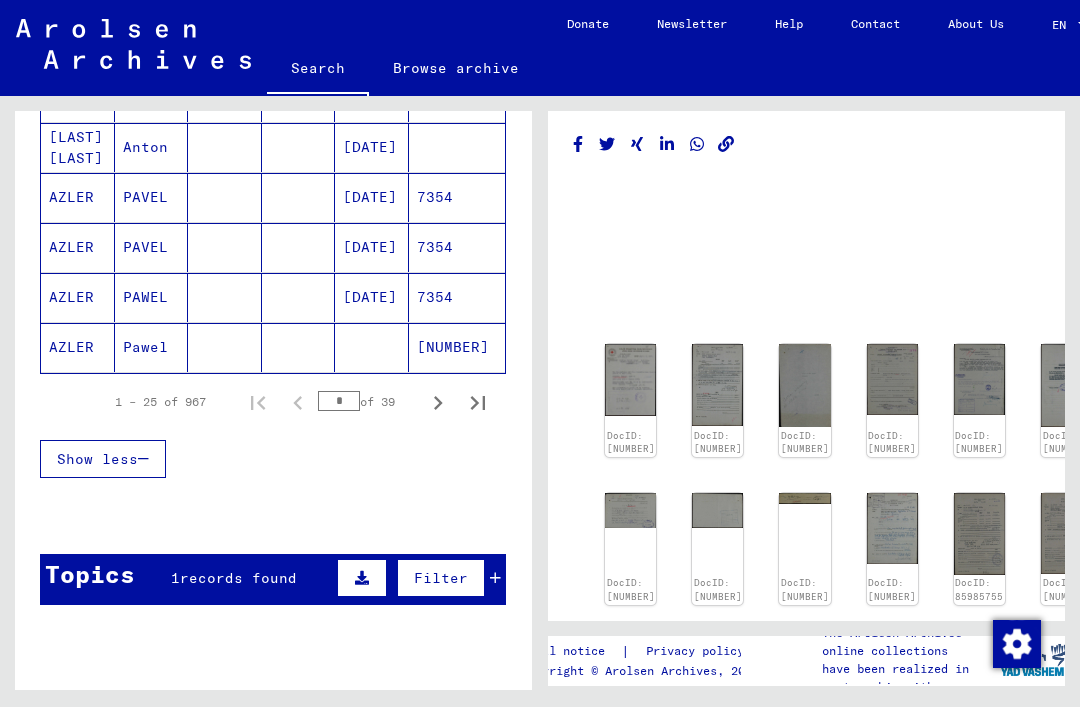 scroll, scrollTop: 1300, scrollLeft: 0, axis: vertical 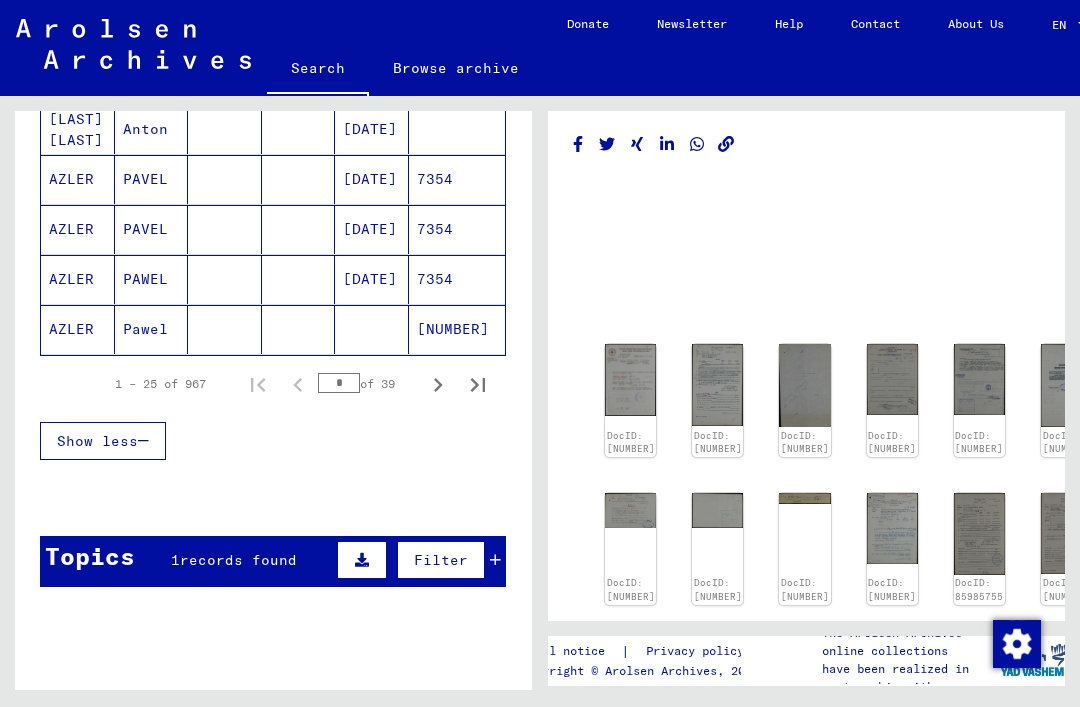 click 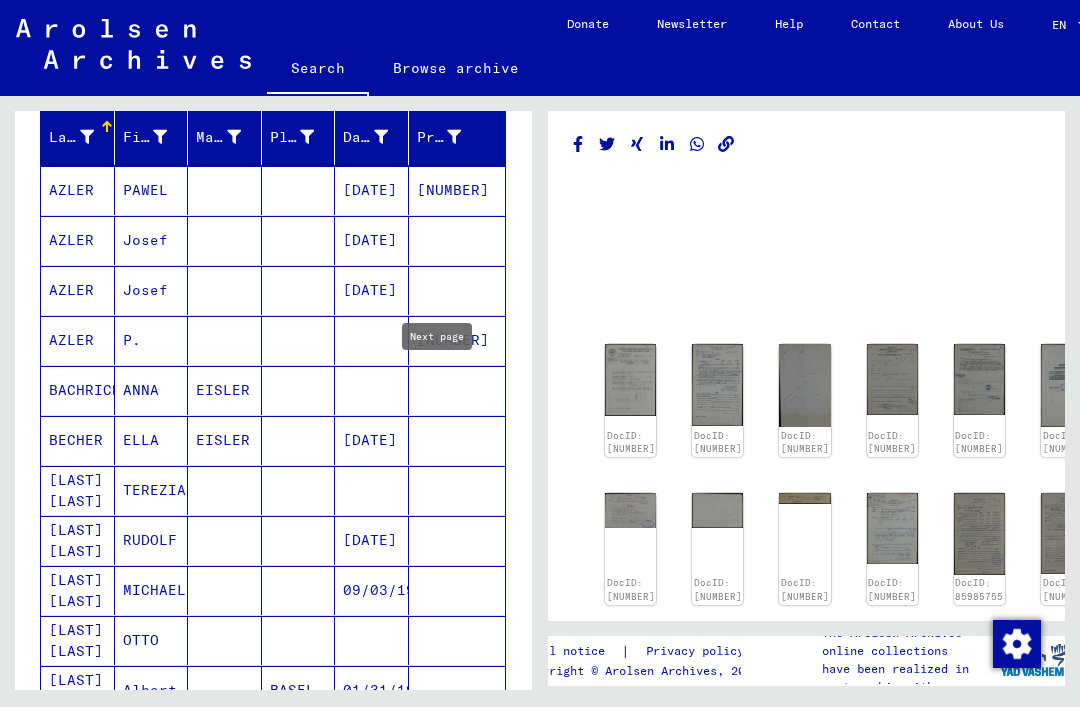 scroll, scrollTop: 240, scrollLeft: 0, axis: vertical 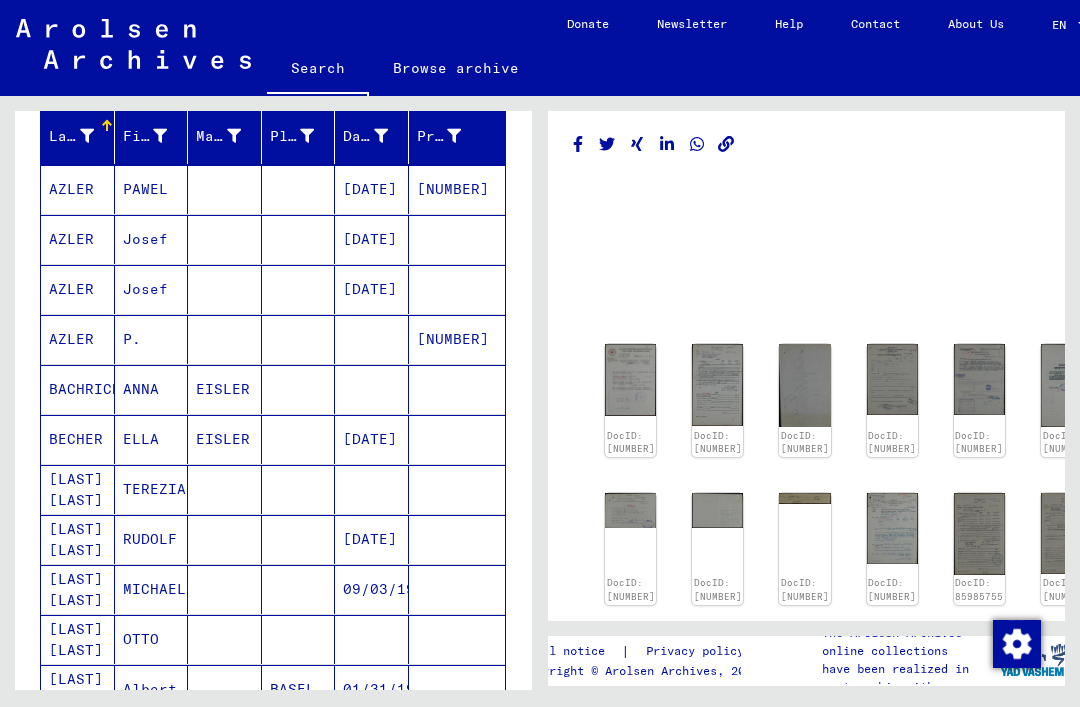 click on "[DATE]" at bounding box center [372, 289] 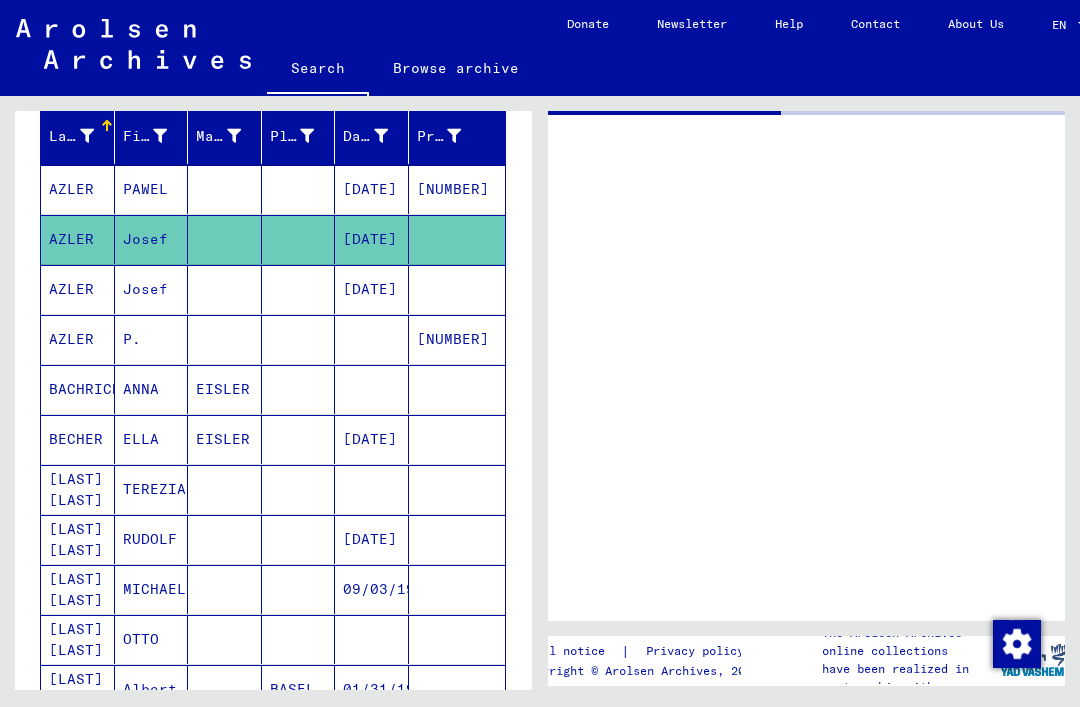 scroll, scrollTop: 0, scrollLeft: 0, axis: both 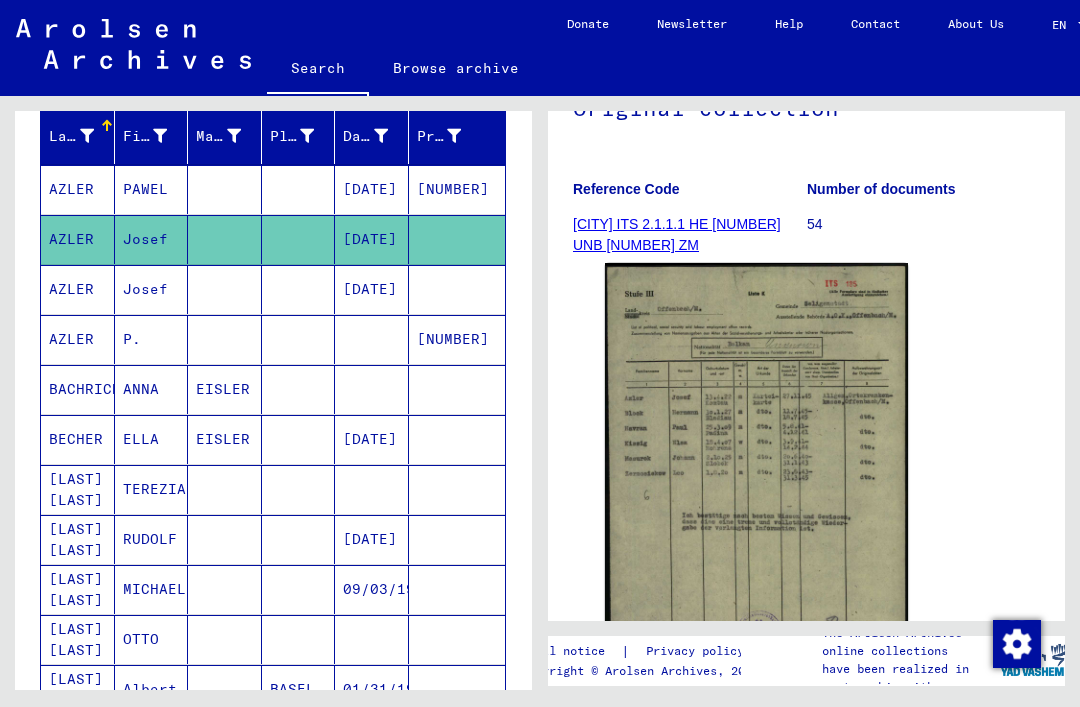 click 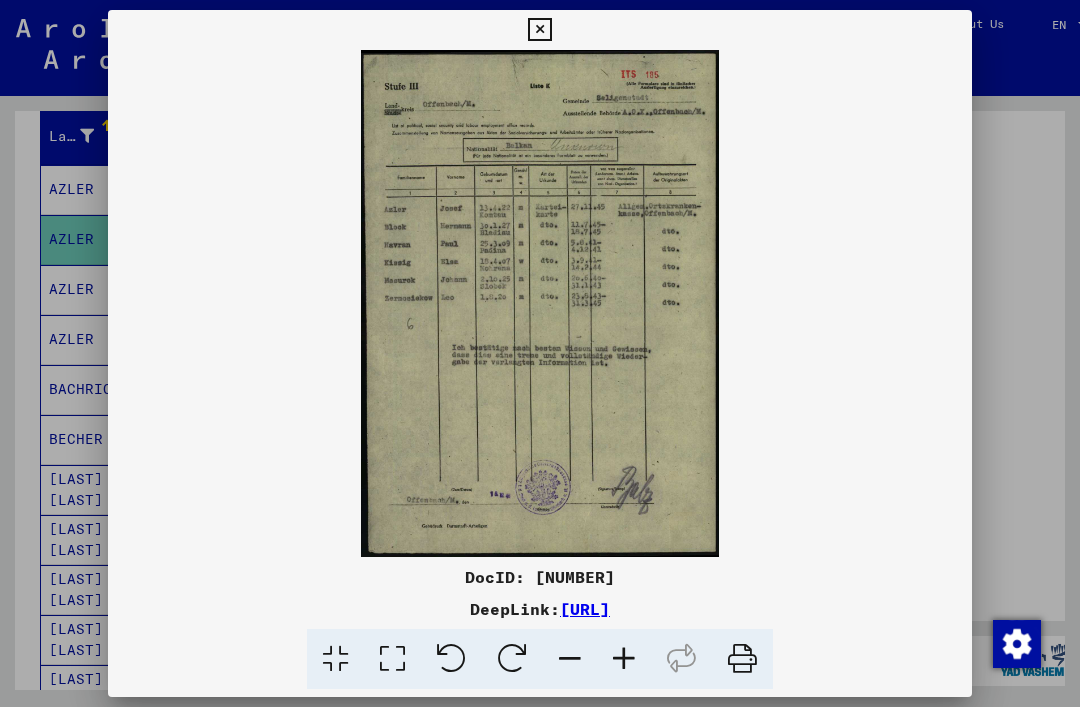 click at bounding box center [539, 30] 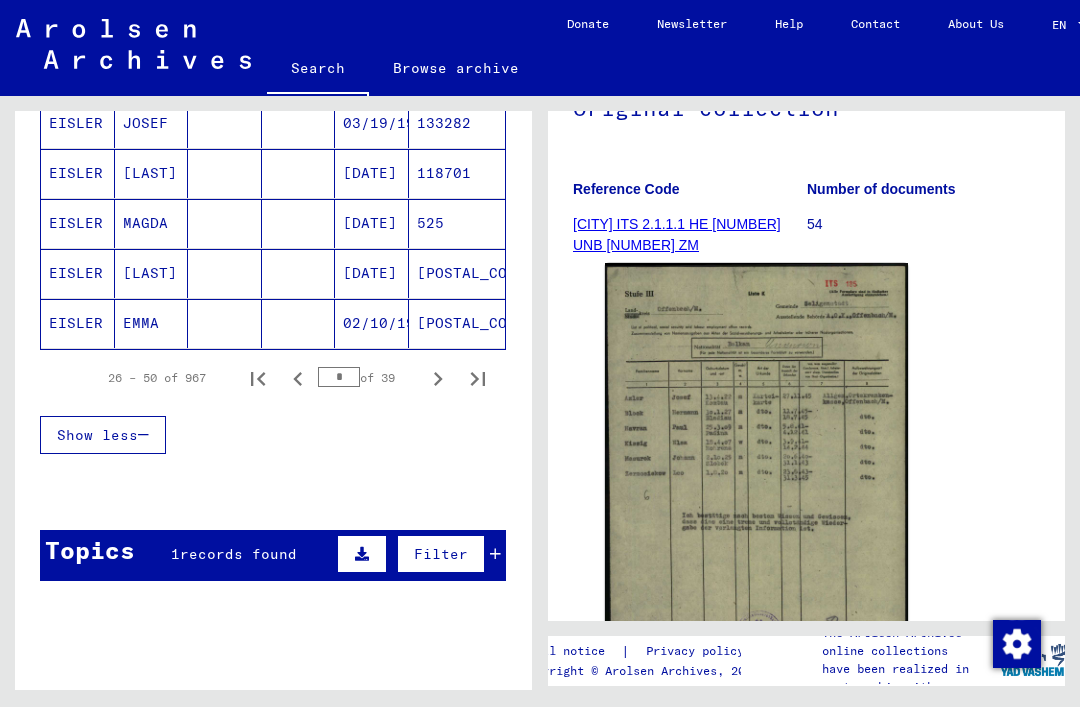 scroll, scrollTop: 1305, scrollLeft: 0, axis: vertical 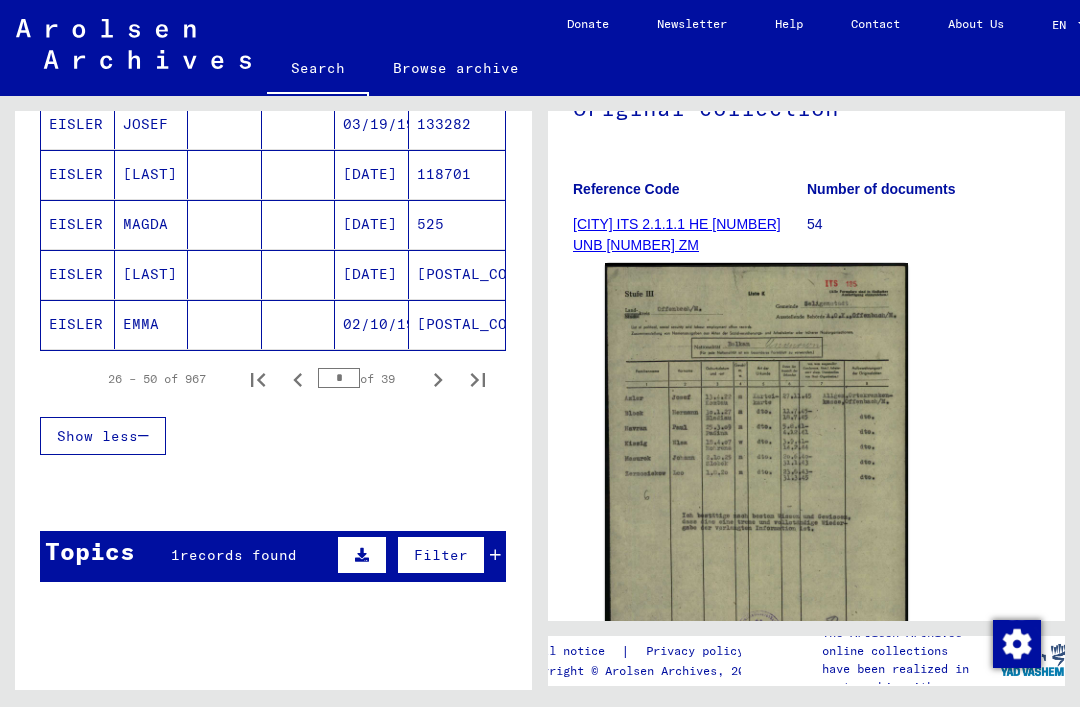click 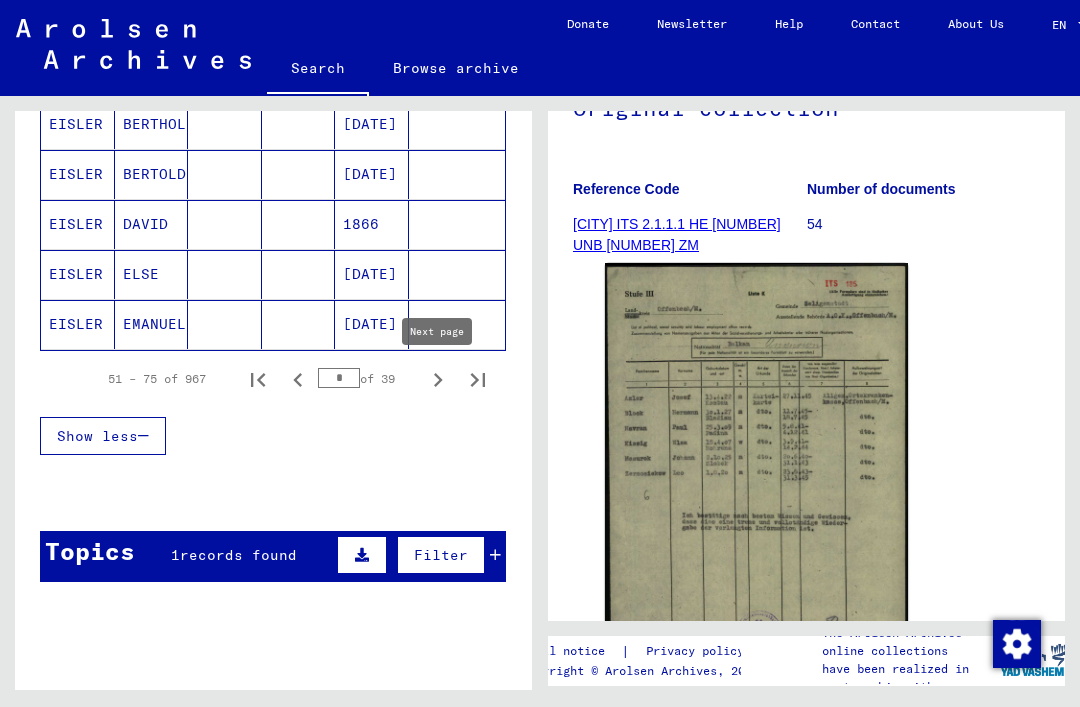 click 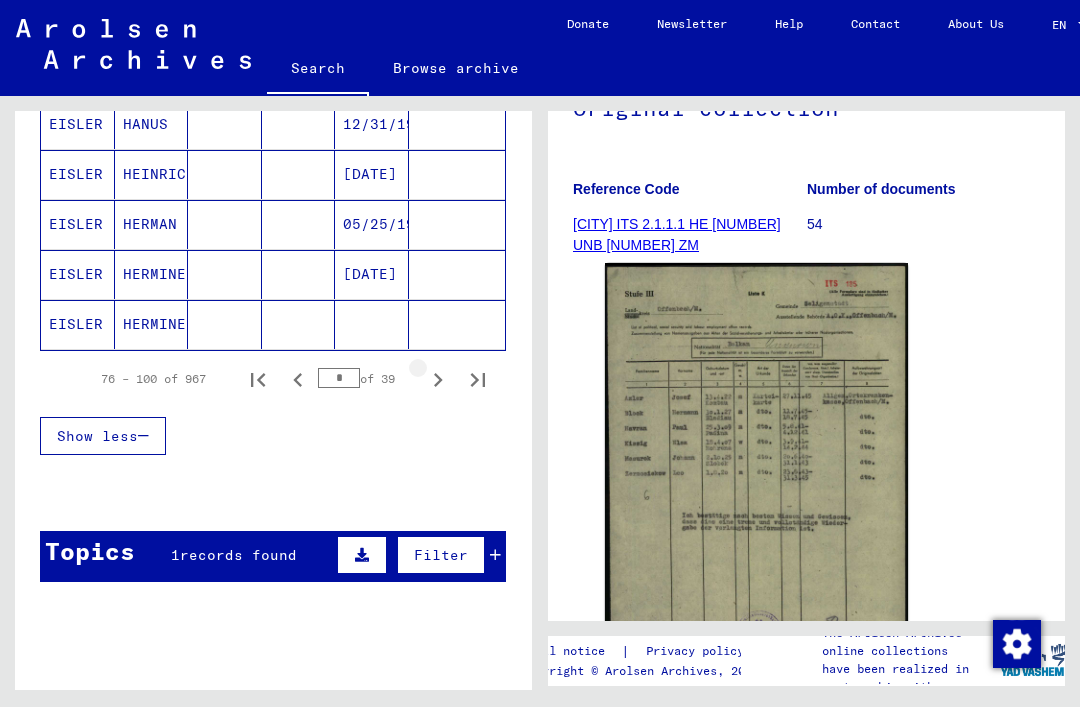 click 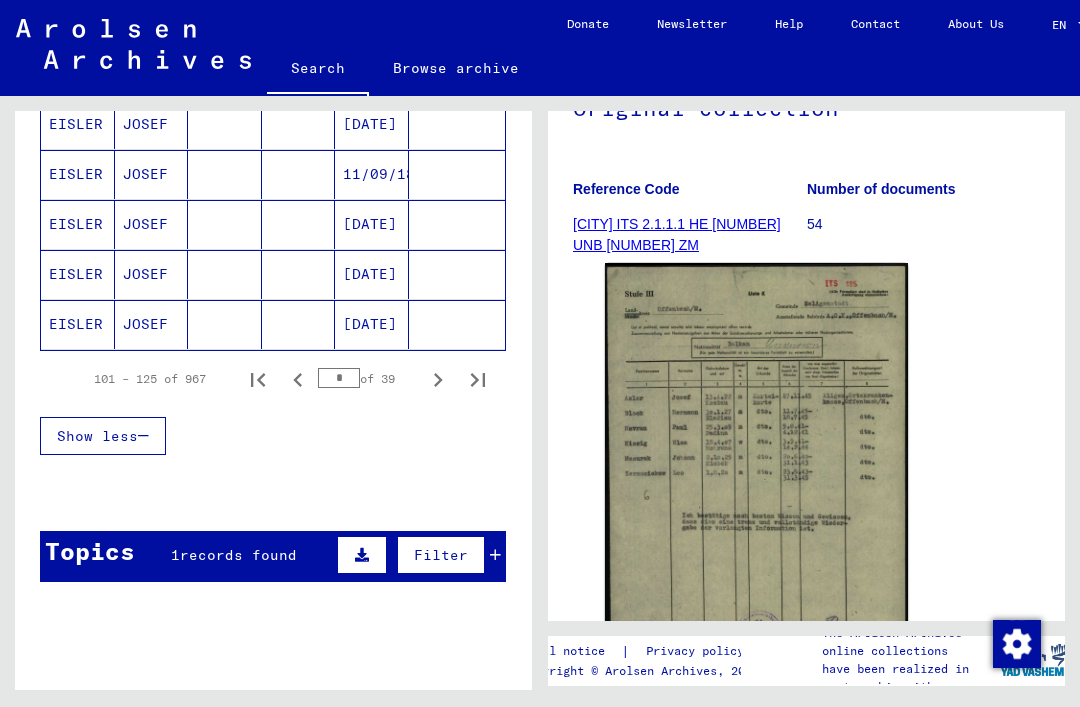 click 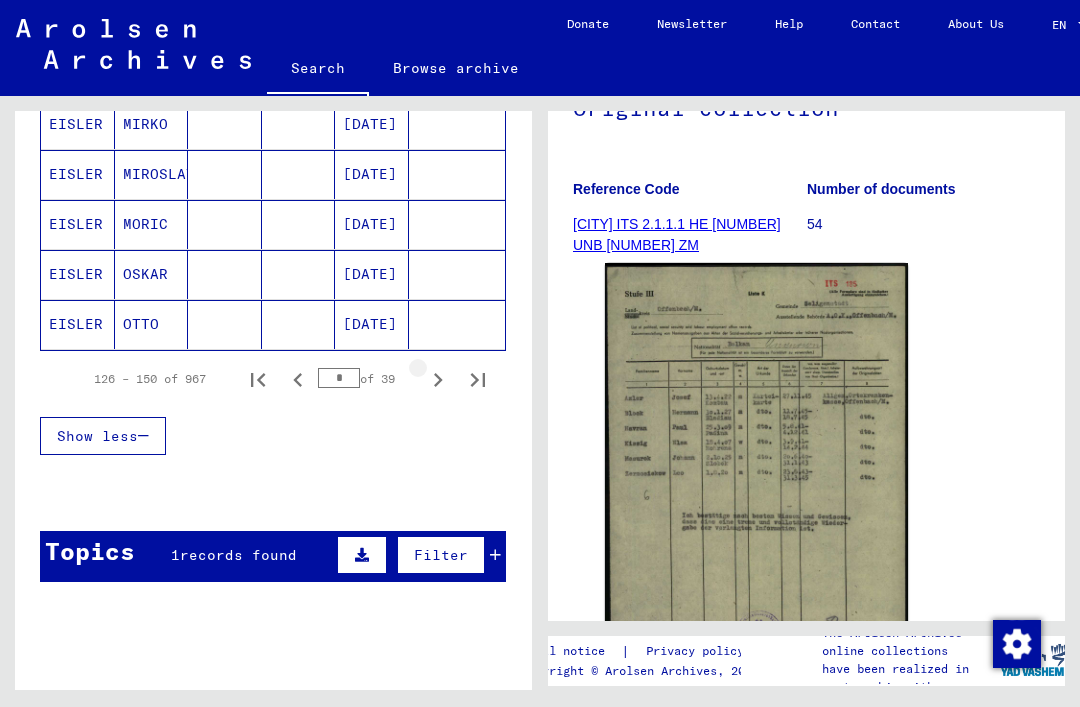 click 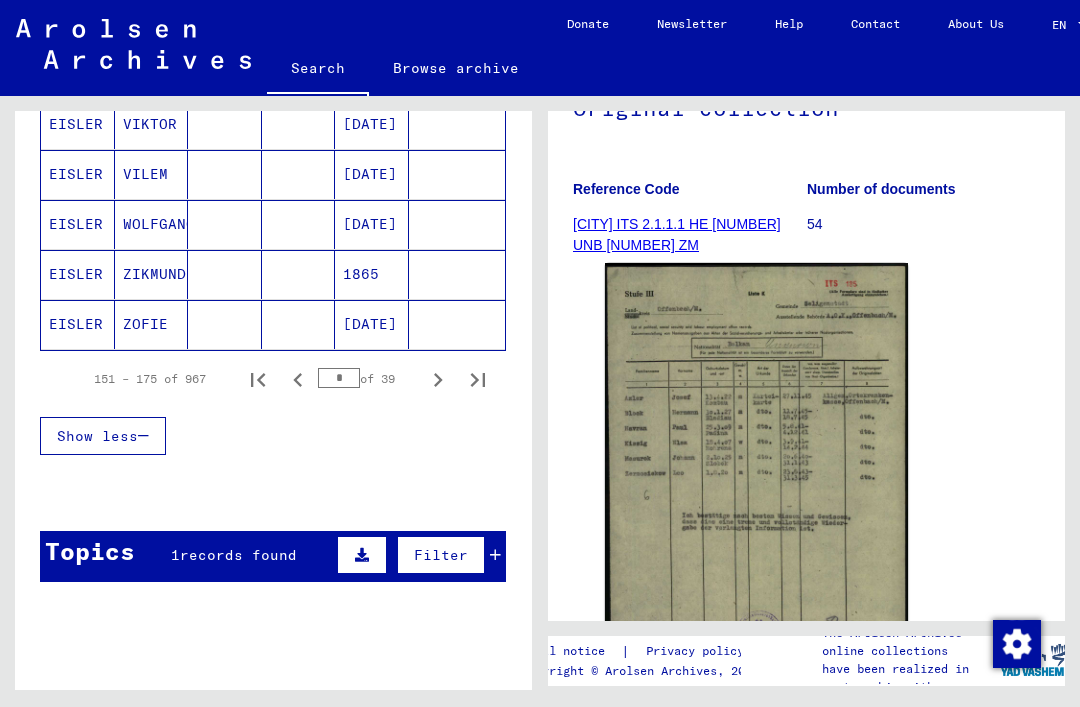 click 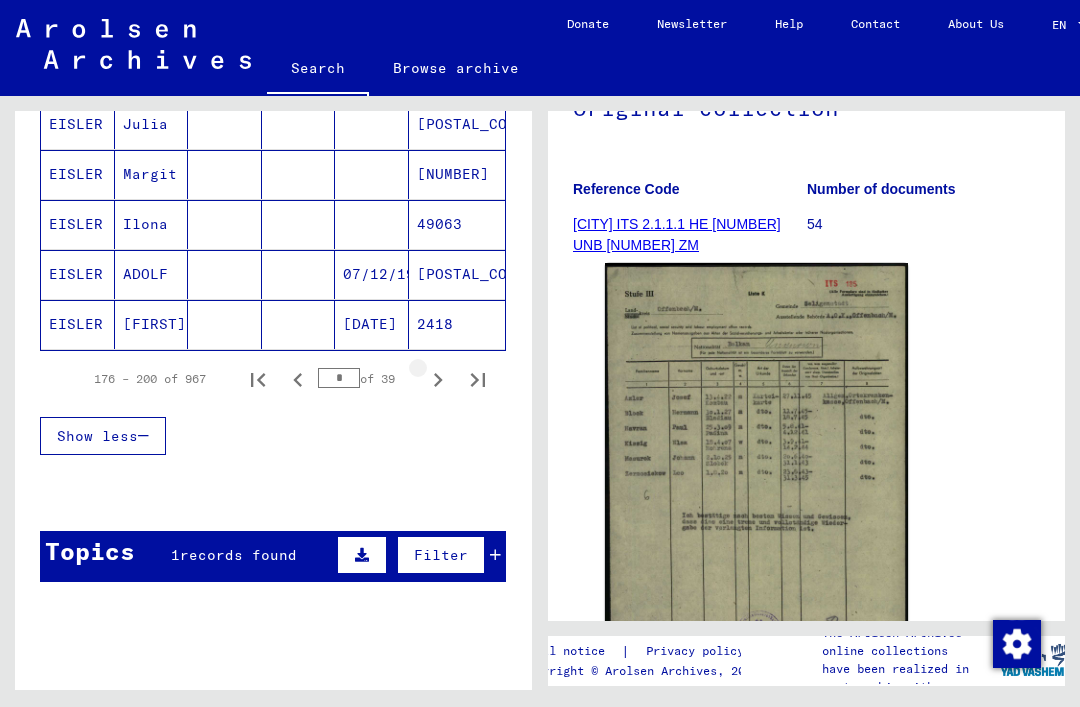 click 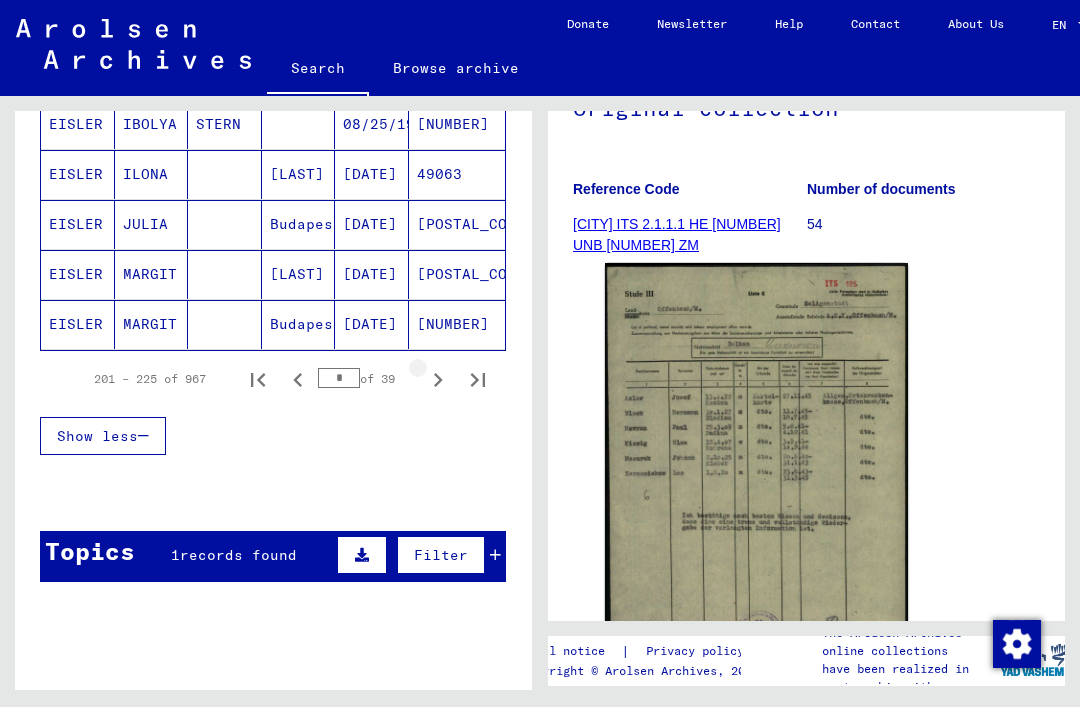 click 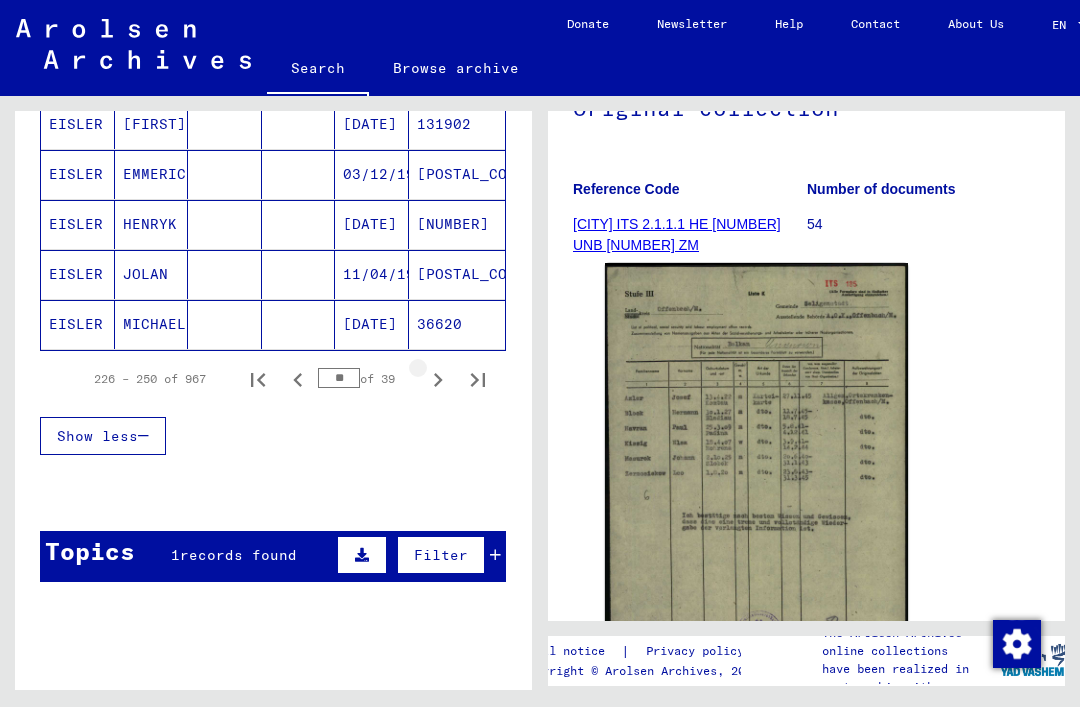 click 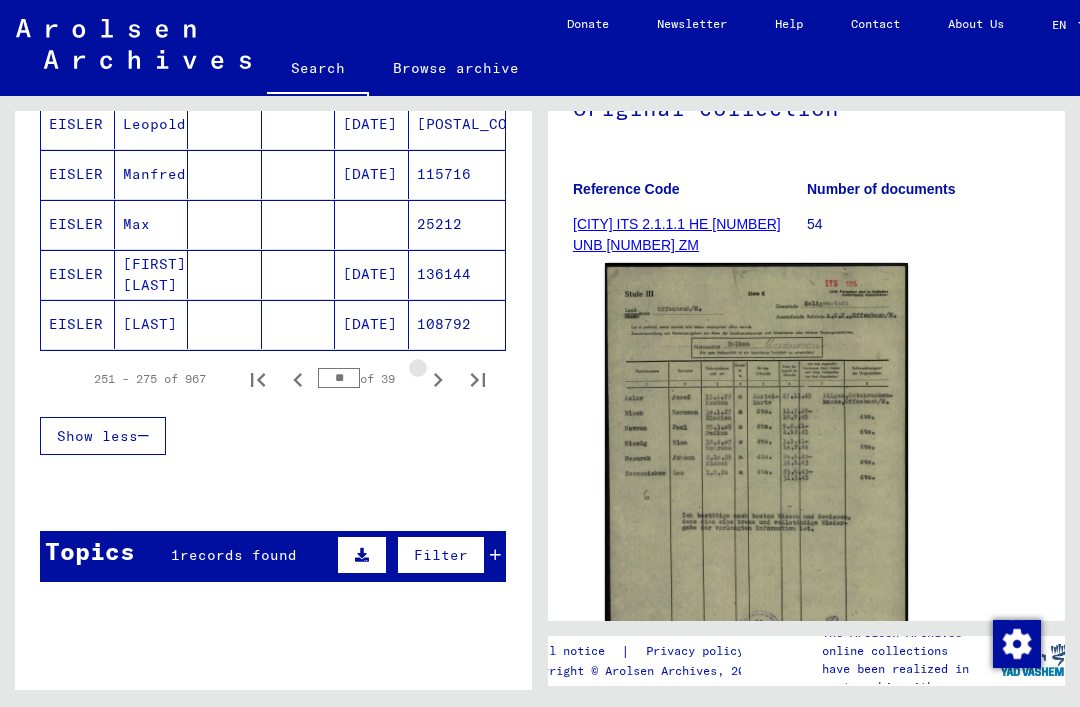 click 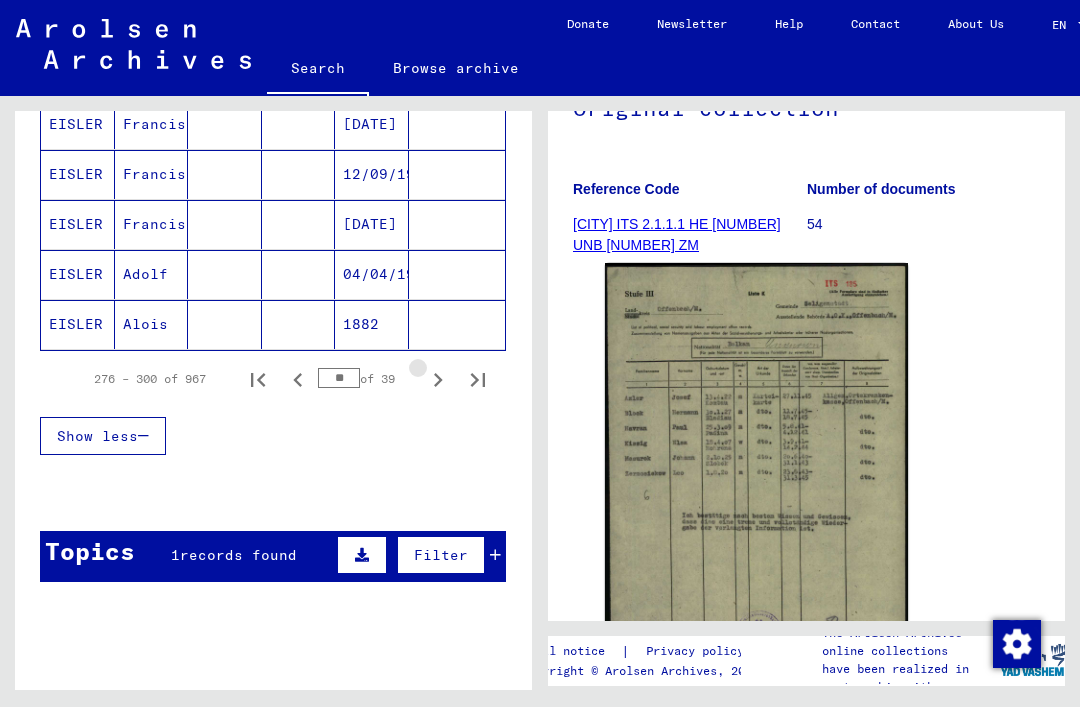 click 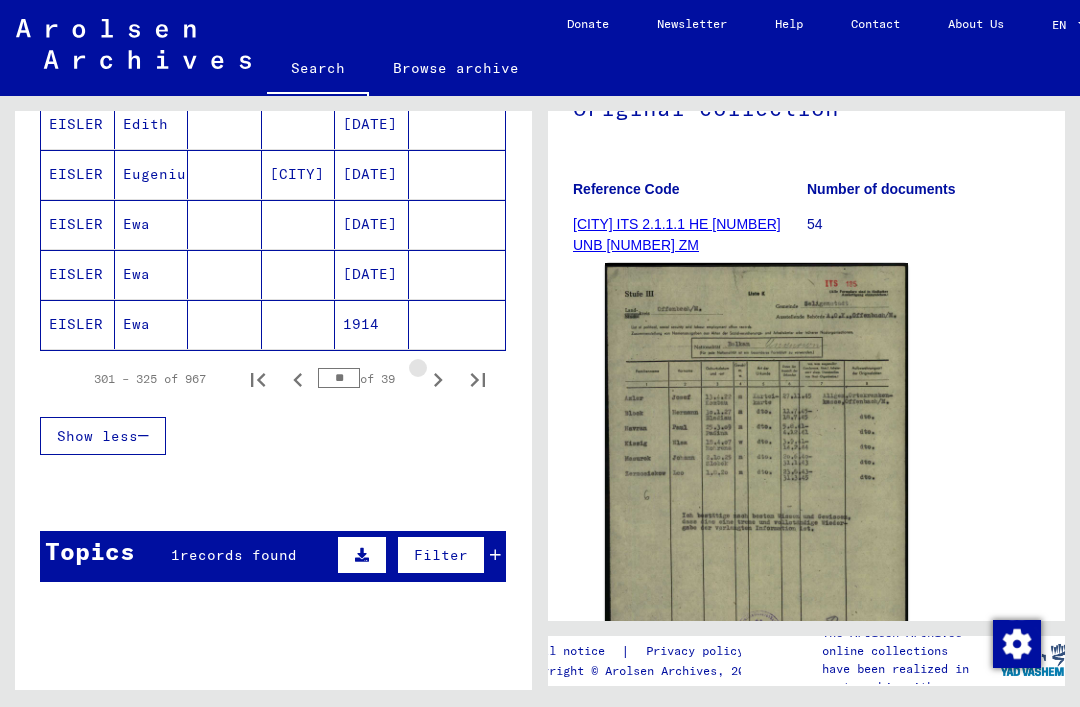 click 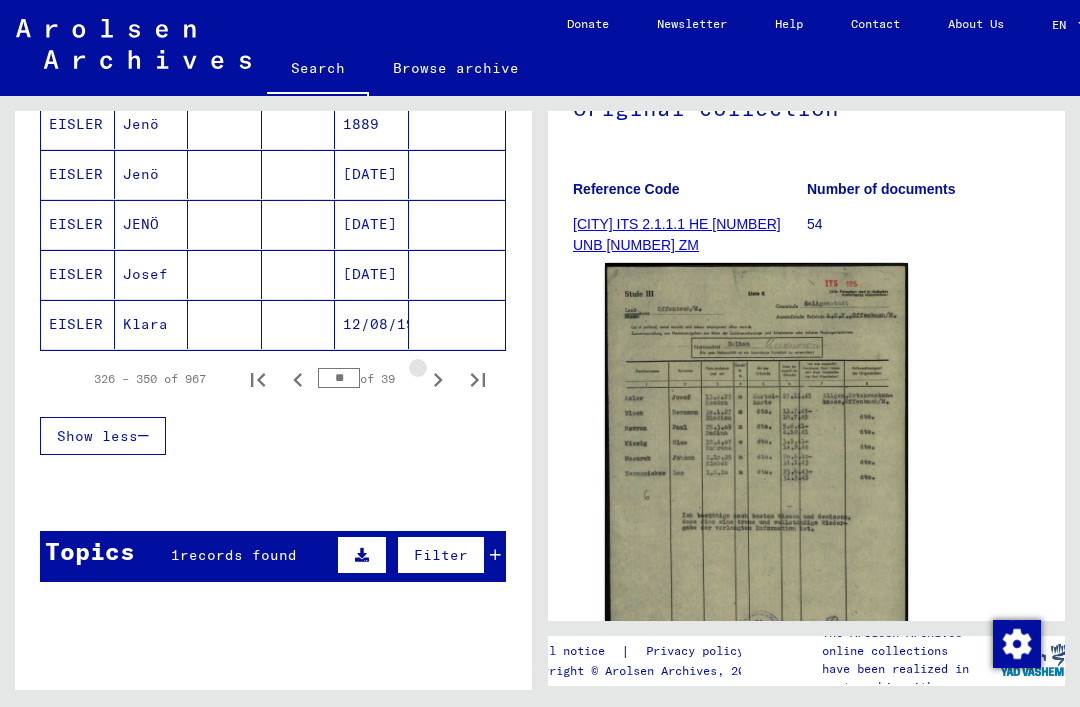 click 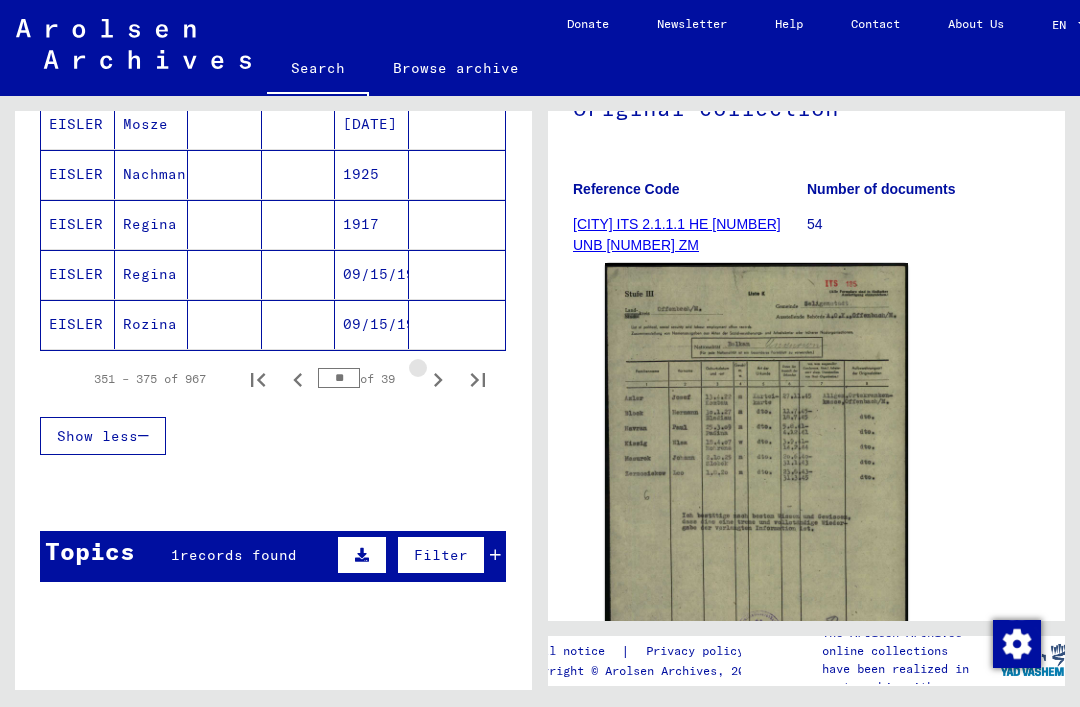 click 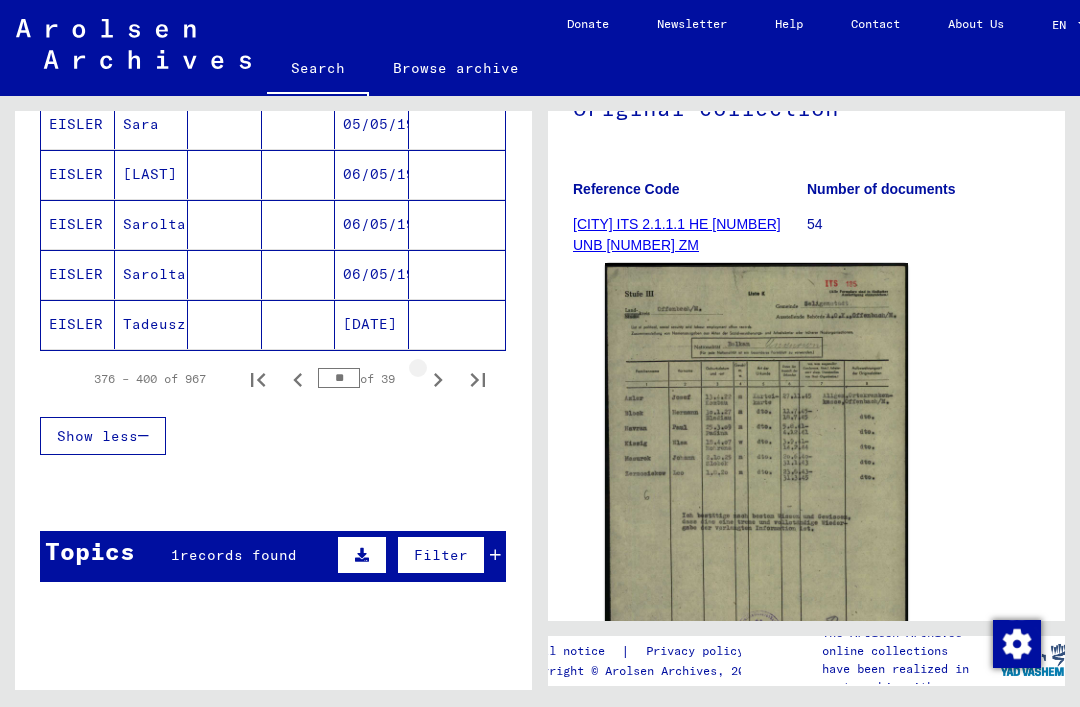 click 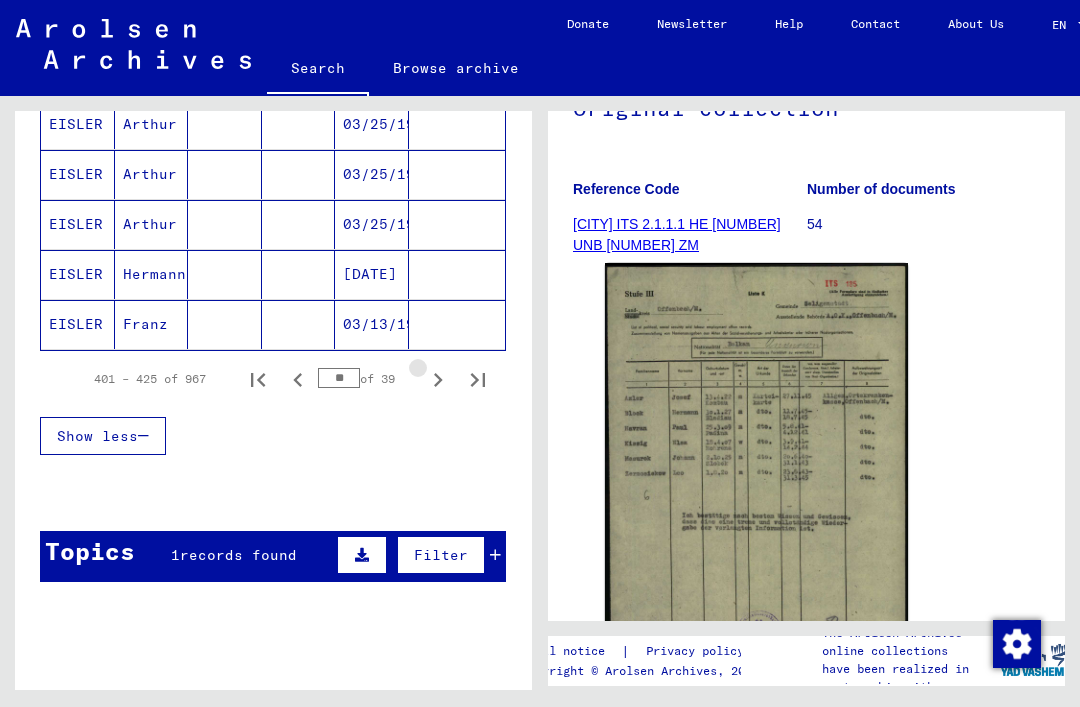 click 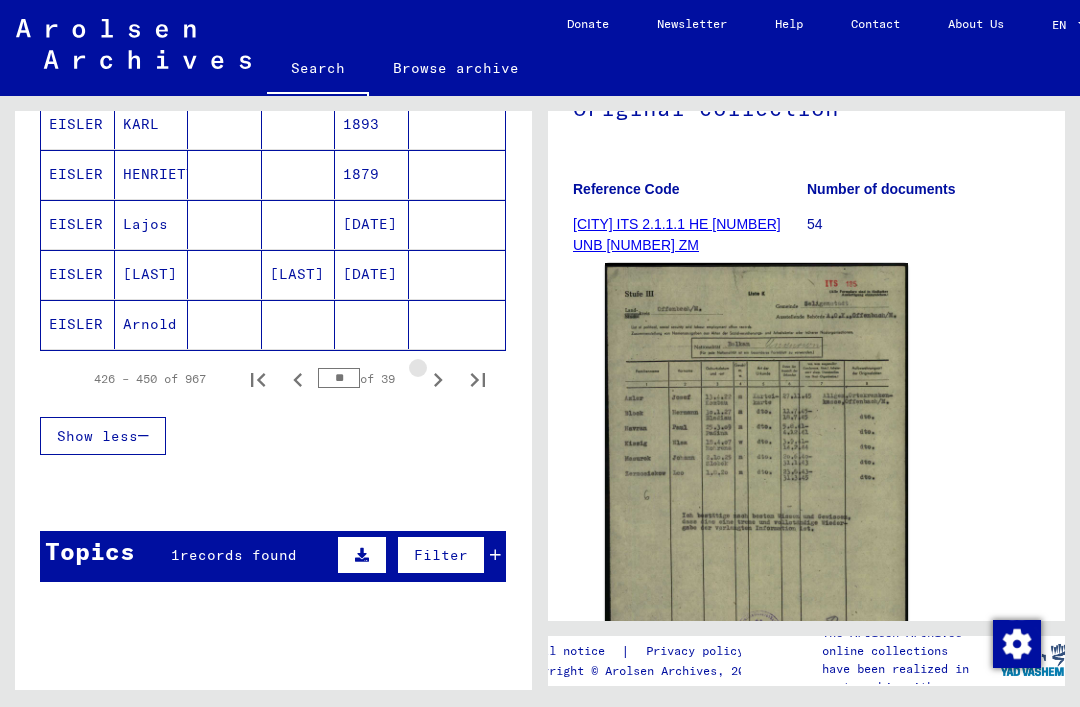 click 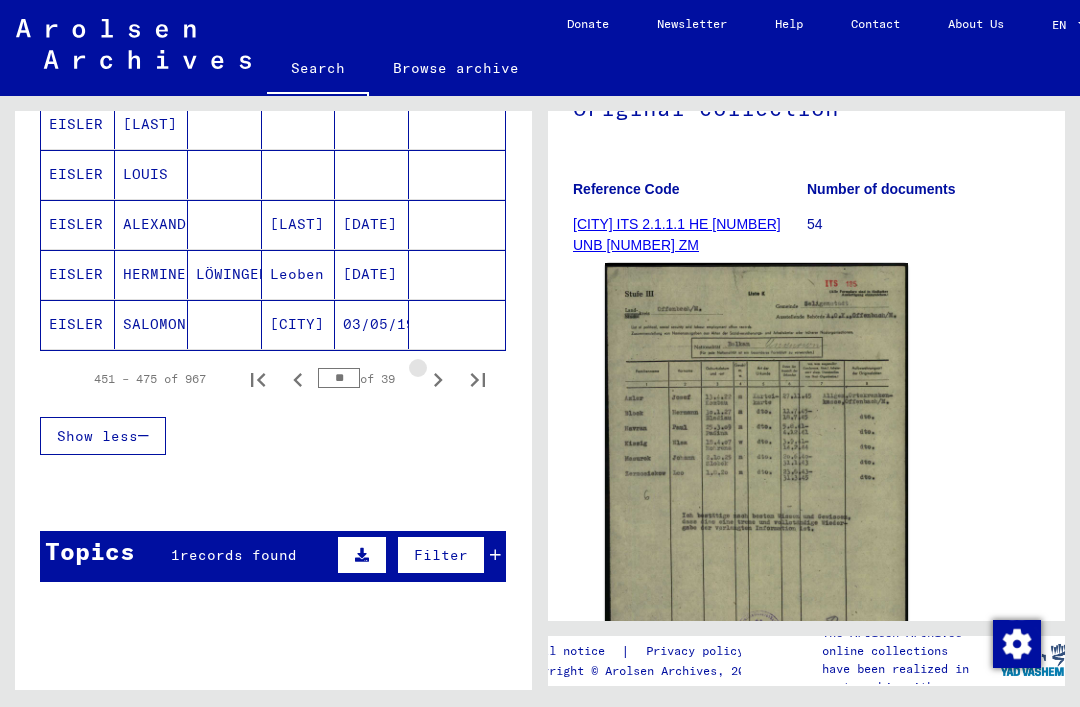 click 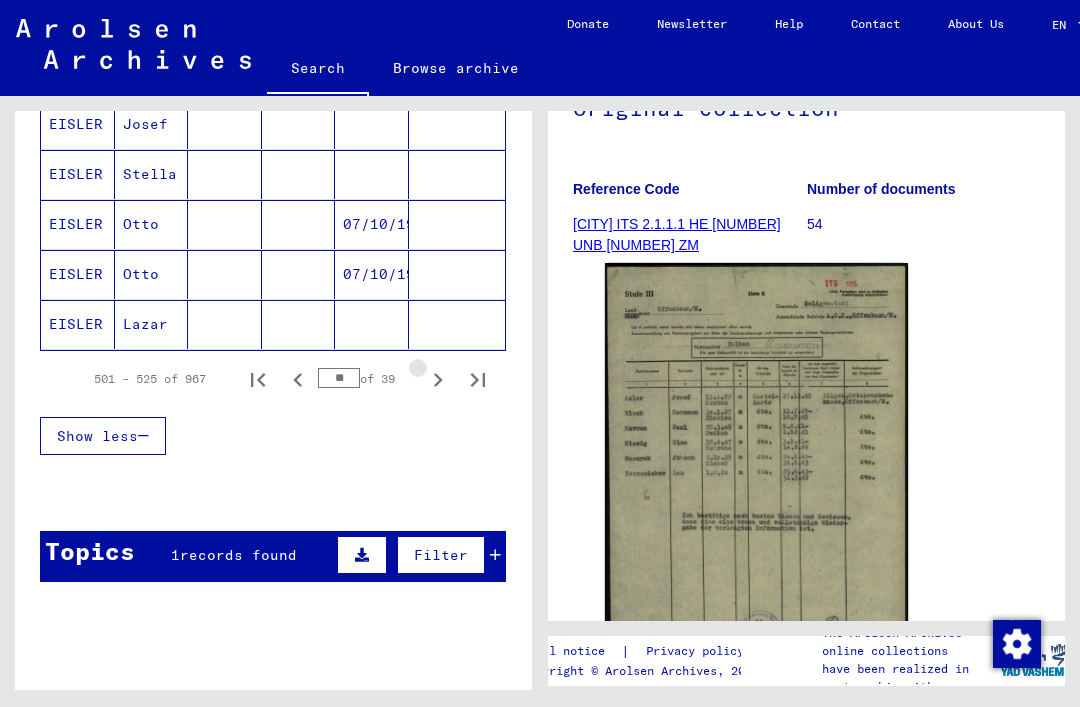click 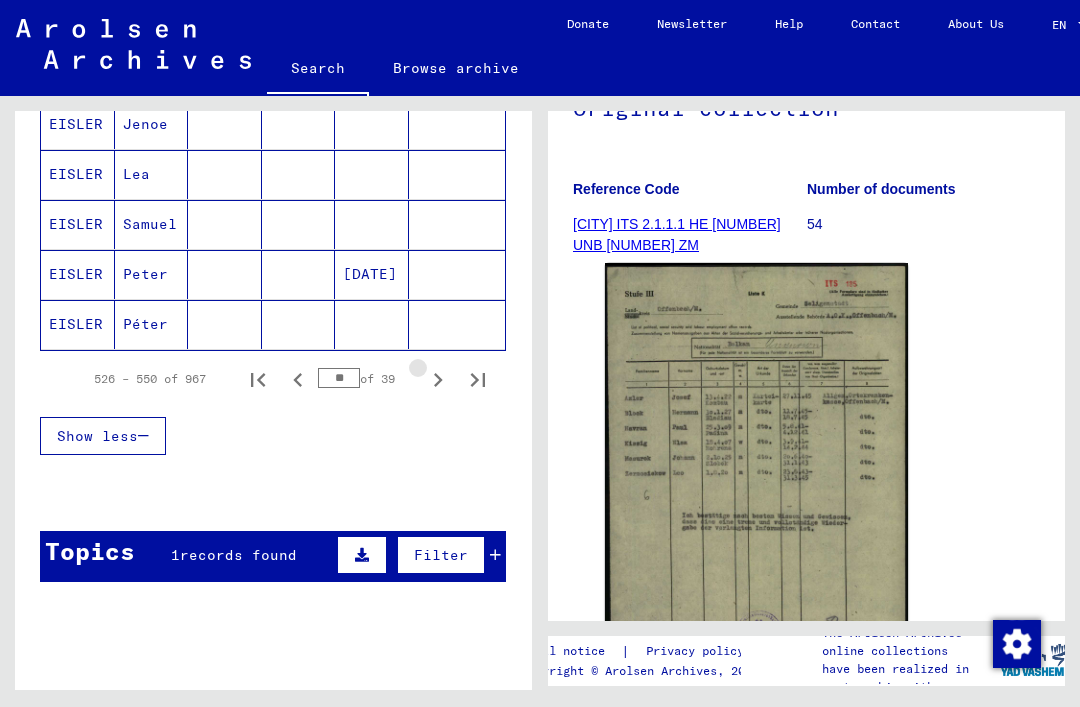 click 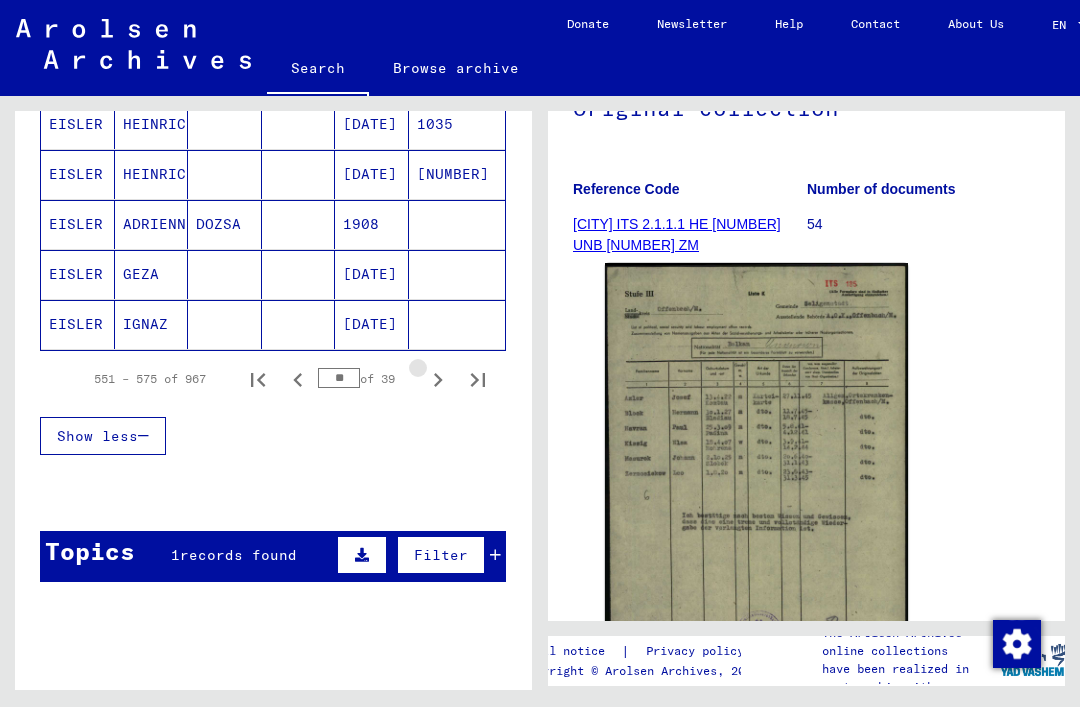 click 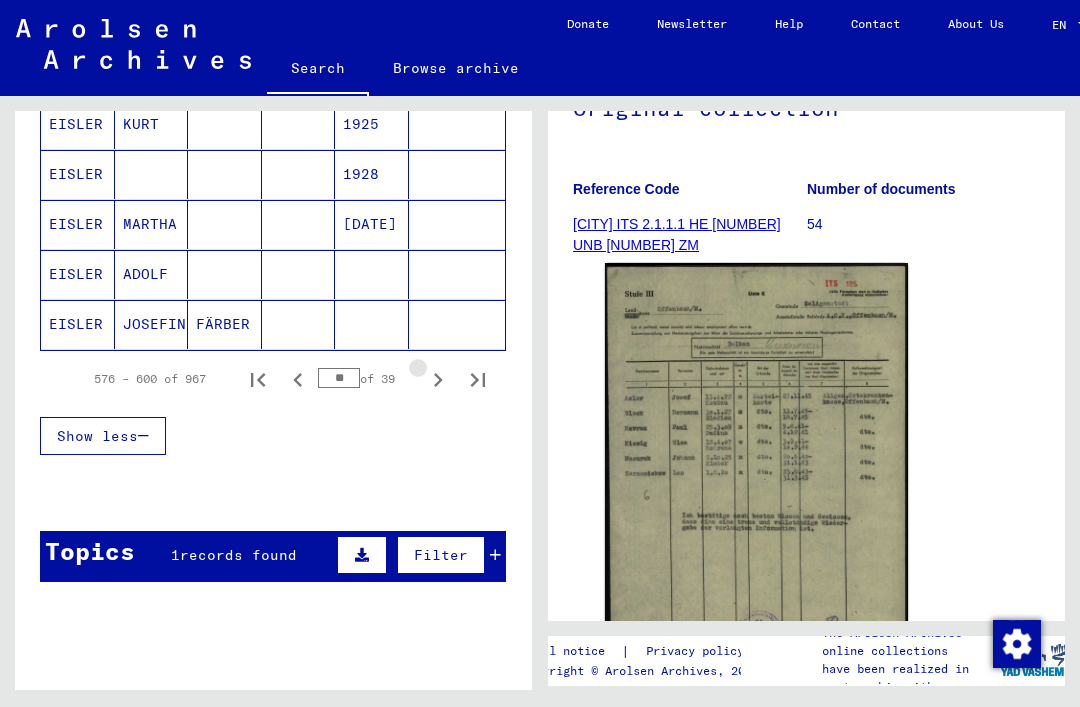 click 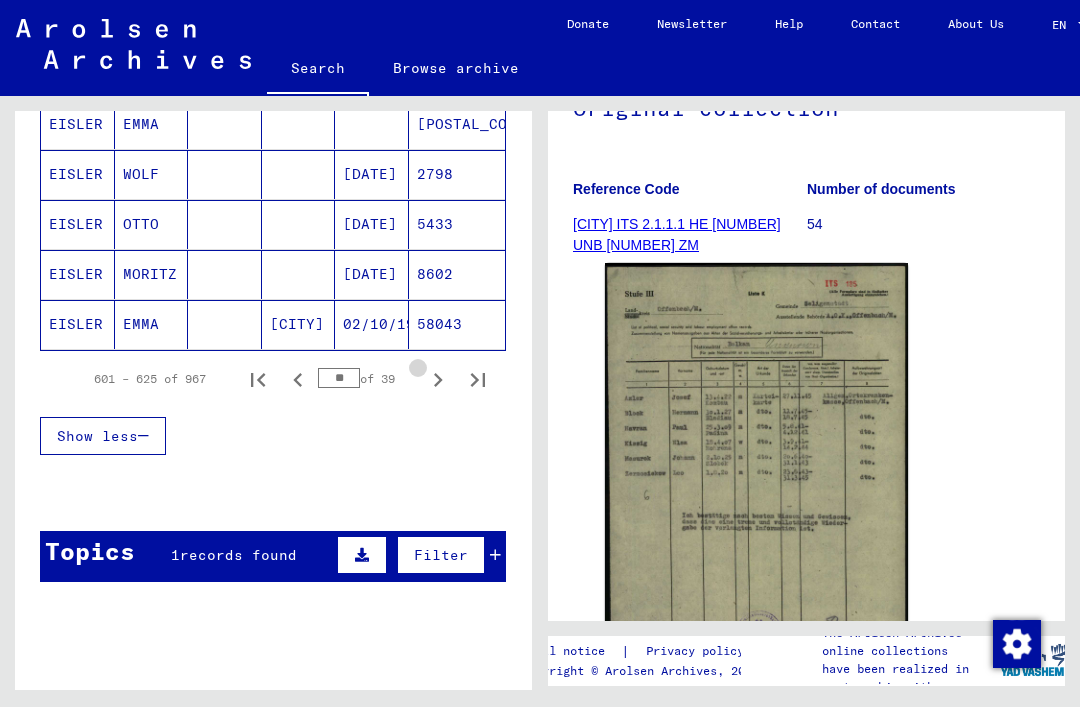 click 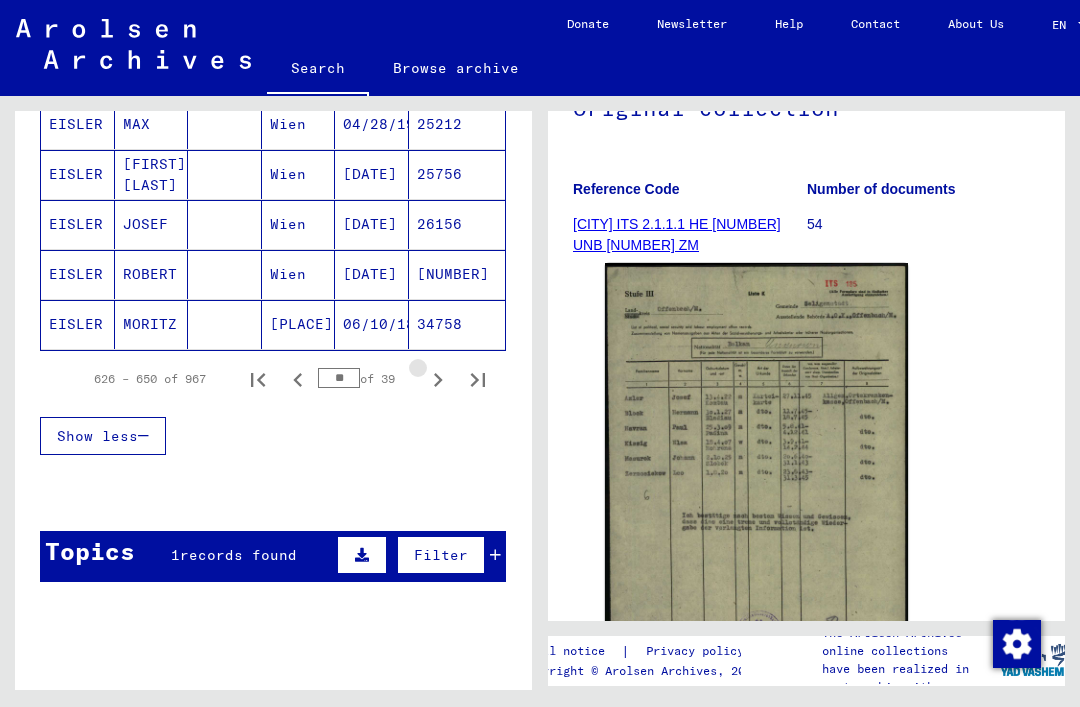 click 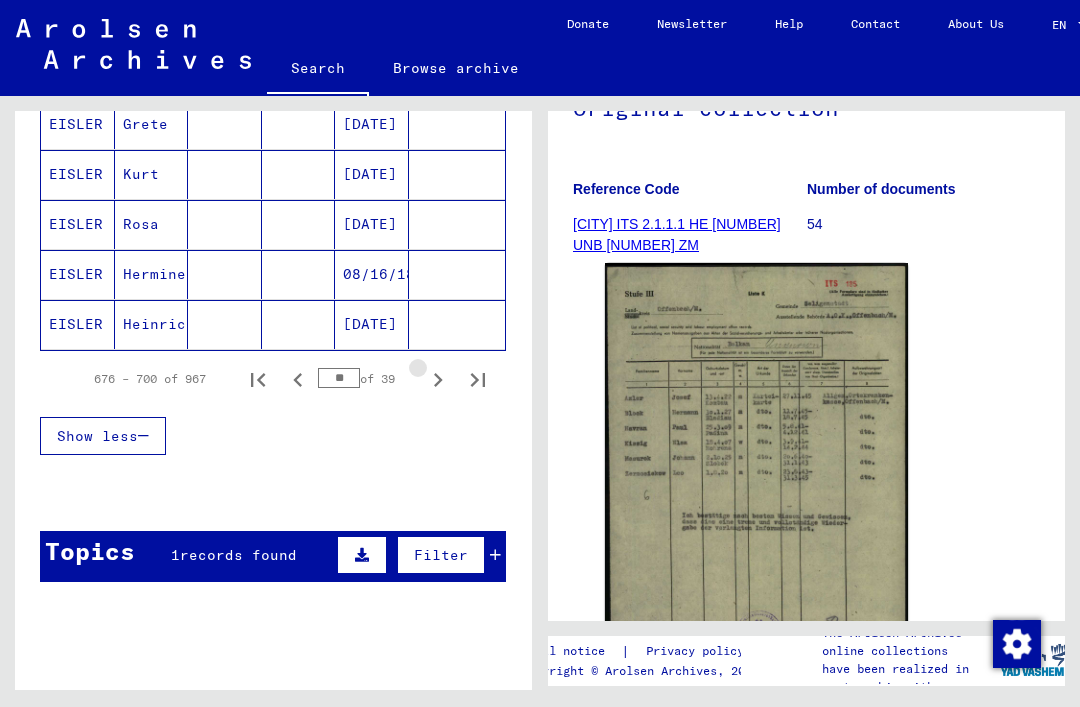 click 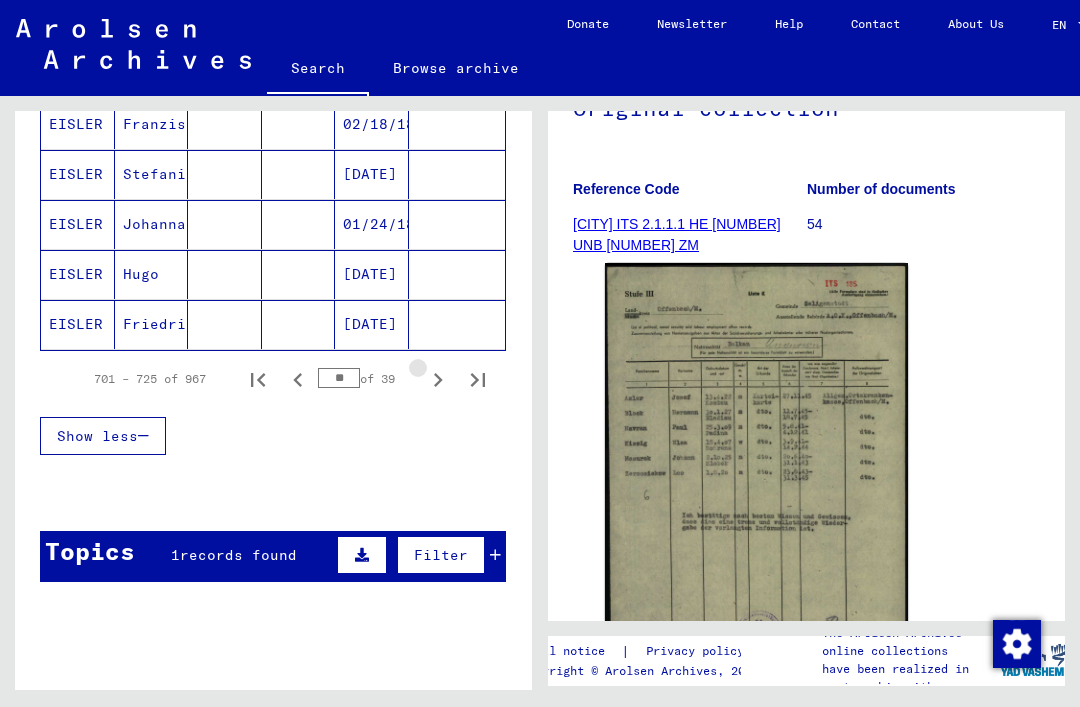 click 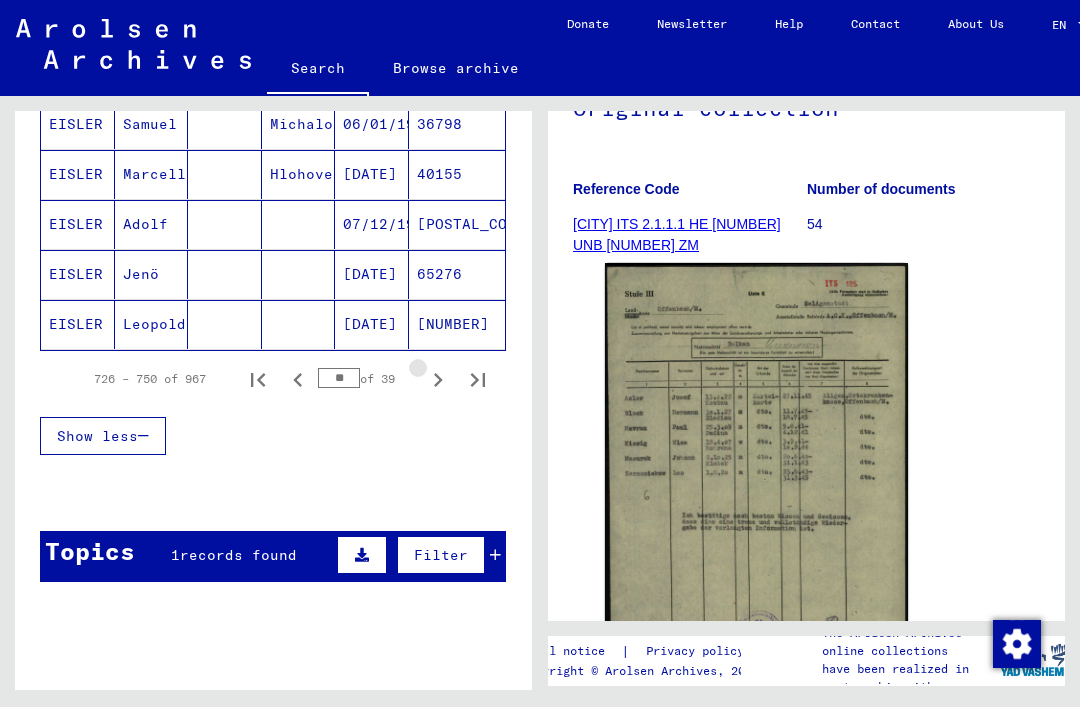 click 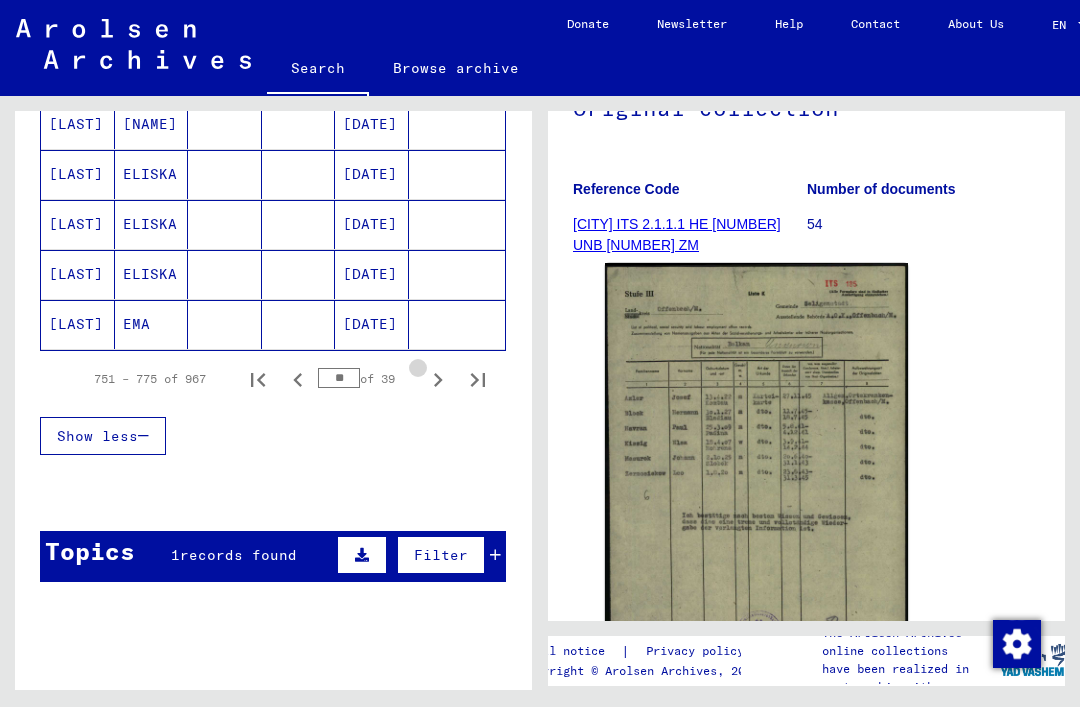 click 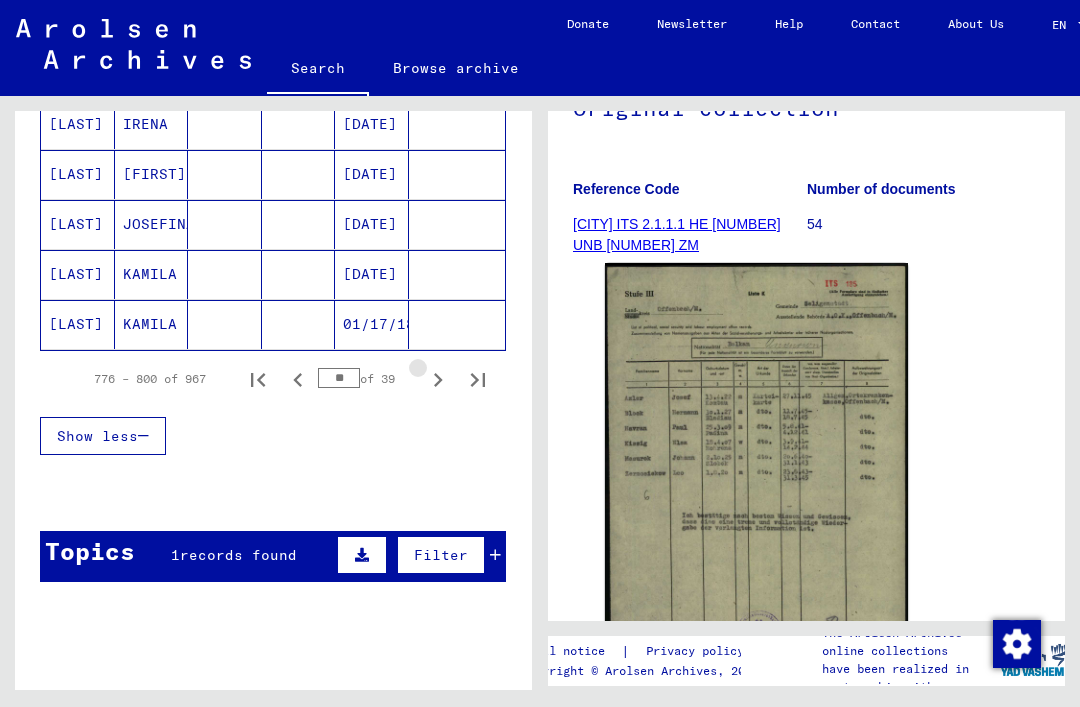 click at bounding box center [438, 379] 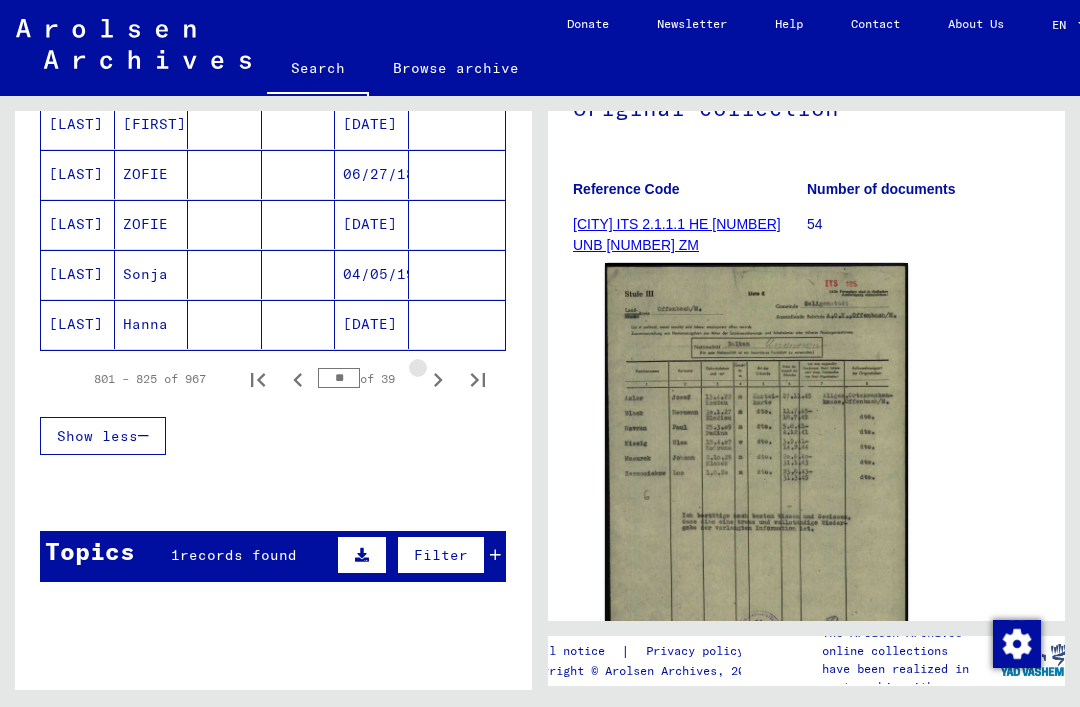 click at bounding box center (438, 379) 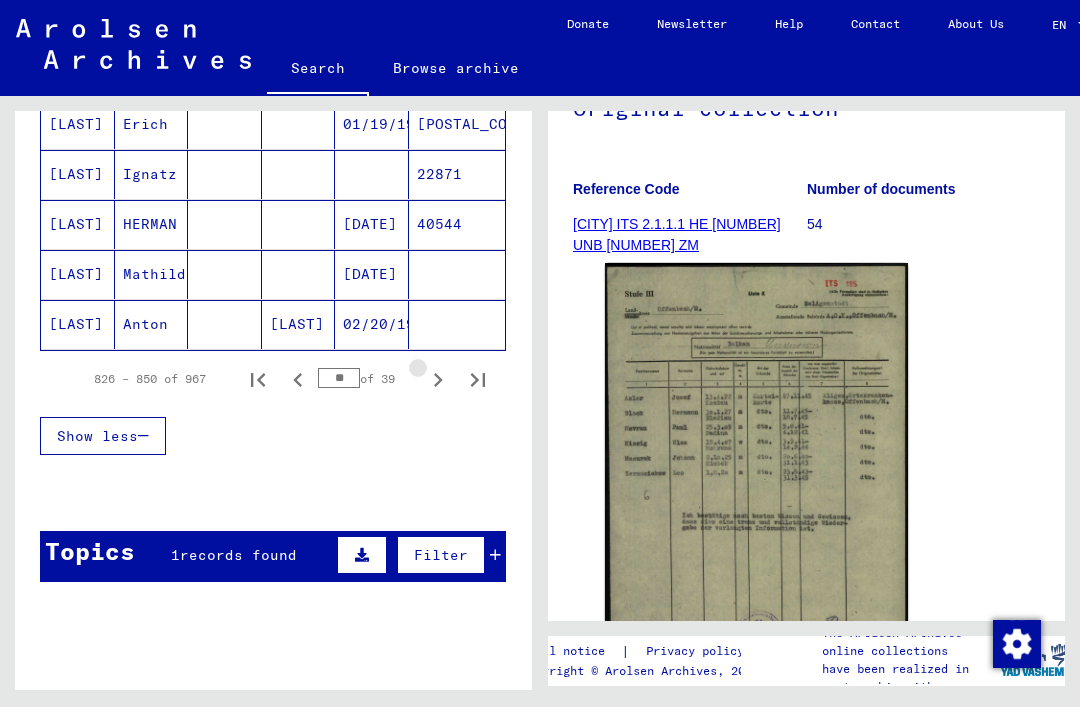 click at bounding box center (438, 379) 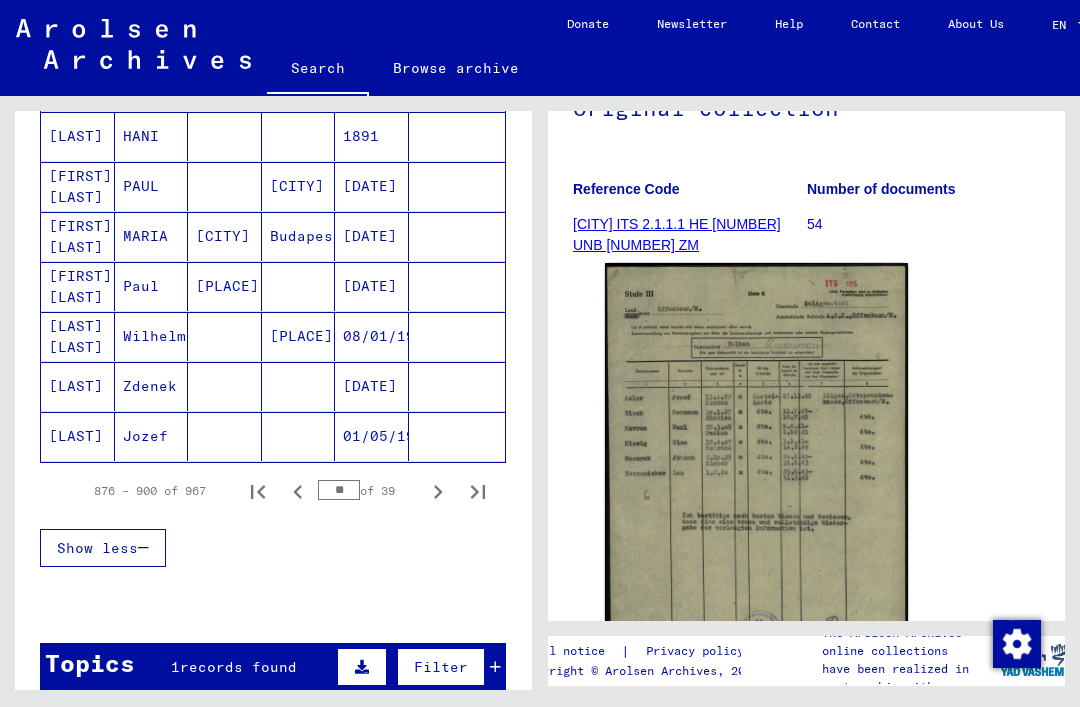 scroll, scrollTop: 1195, scrollLeft: 0, axis: vertical 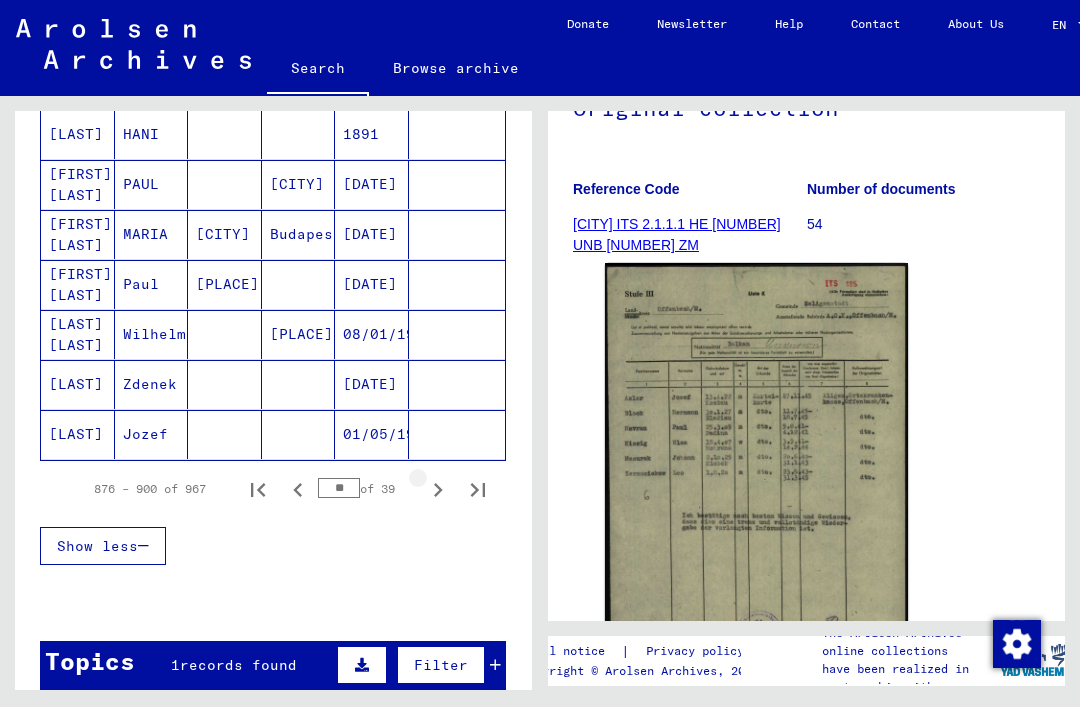 click 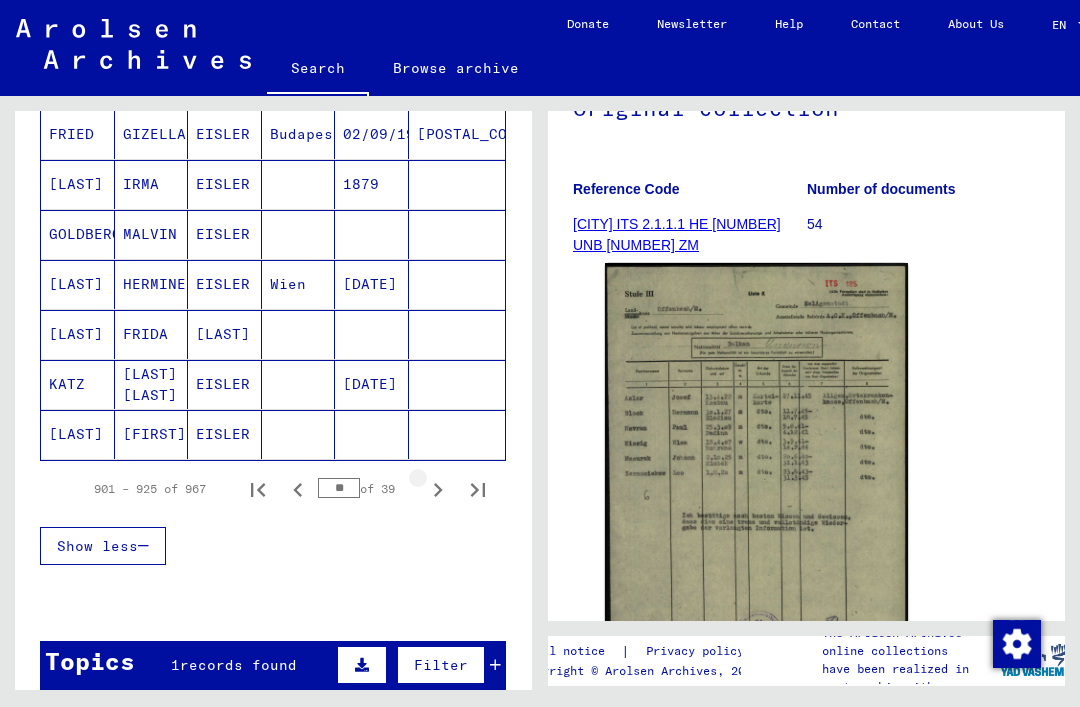 click 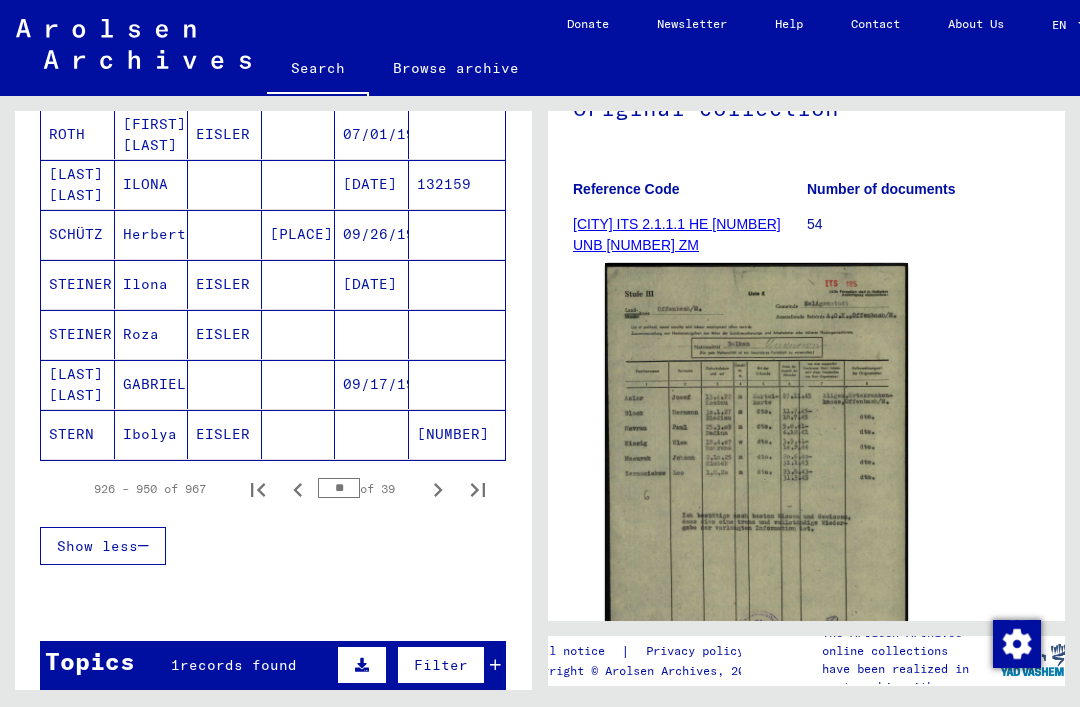 click 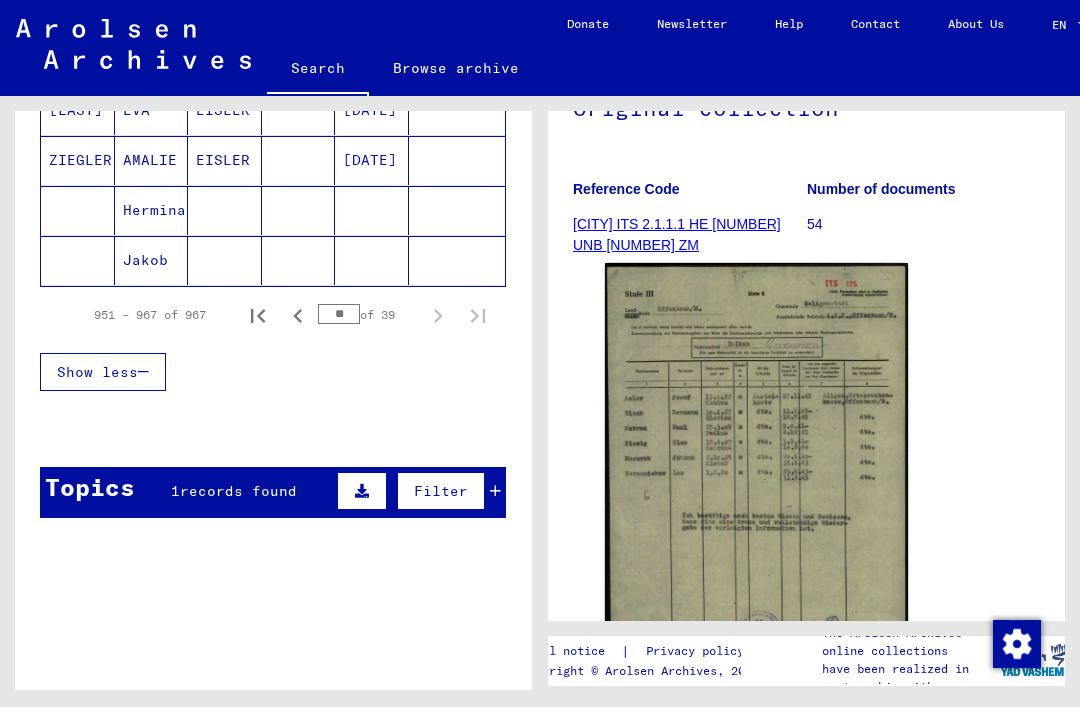 scroll, scrollTop: 905, scrollLeft: 0, axis: vertical 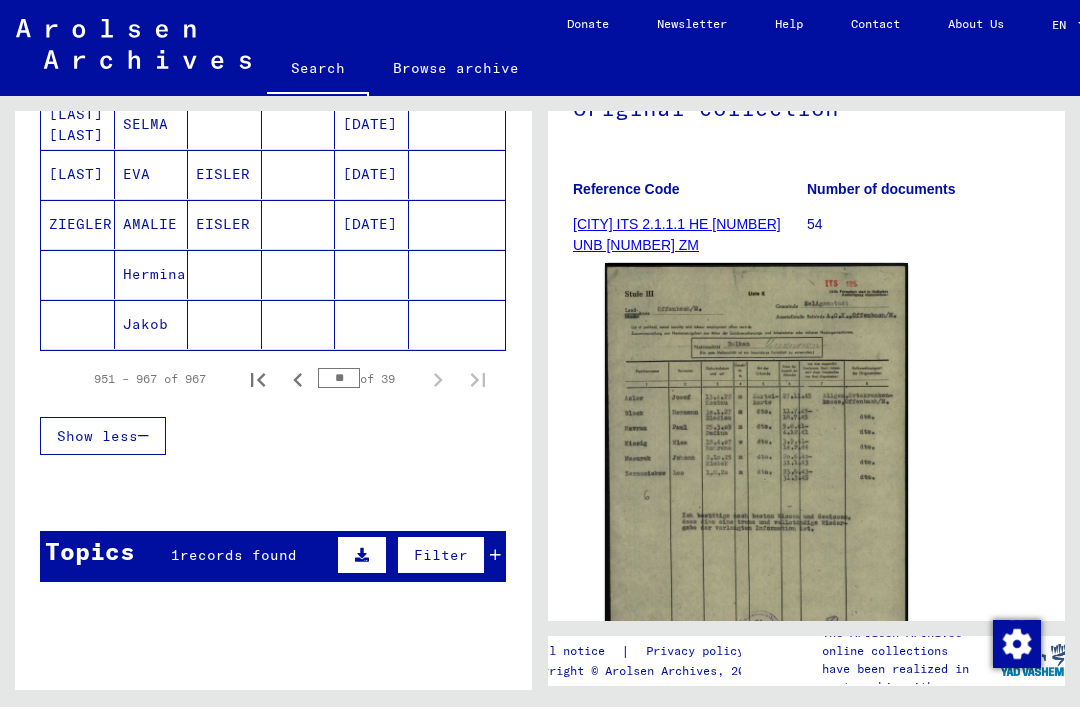 click 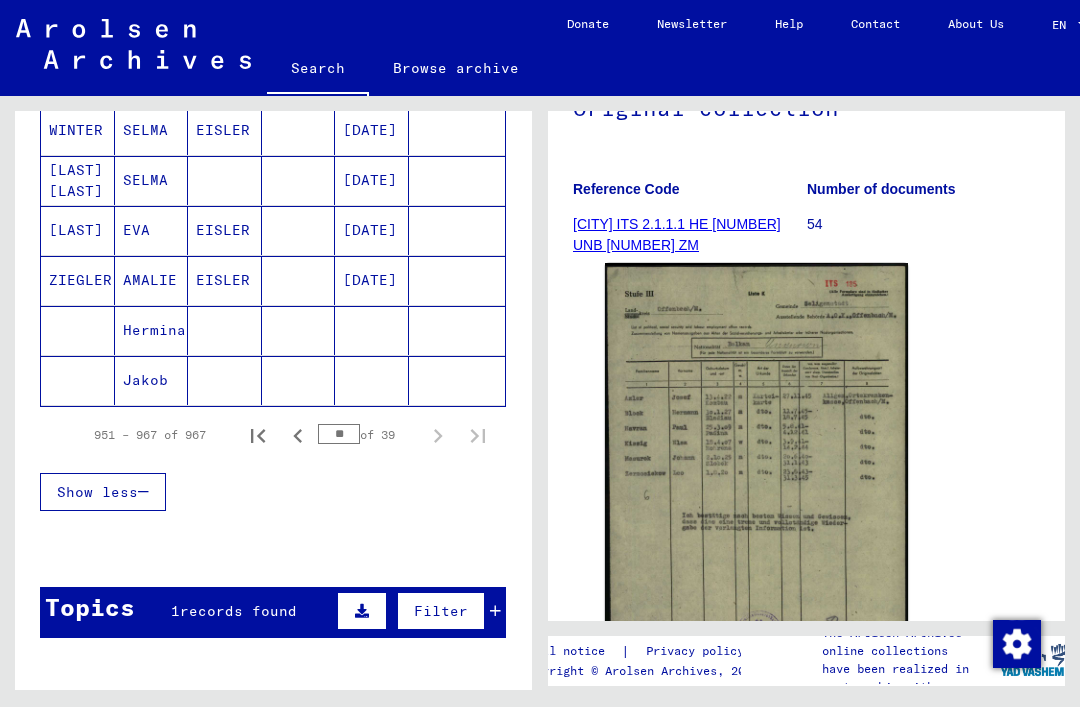 scroll, scrollTop: 868, scrollLeft: 0, axis: vertical 